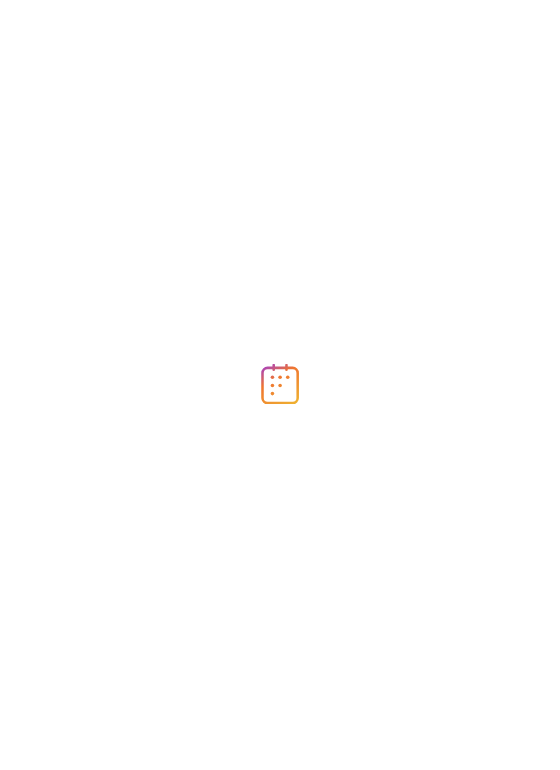 scroll, scrollTop: 0, scrollLeft: 0, axis: both 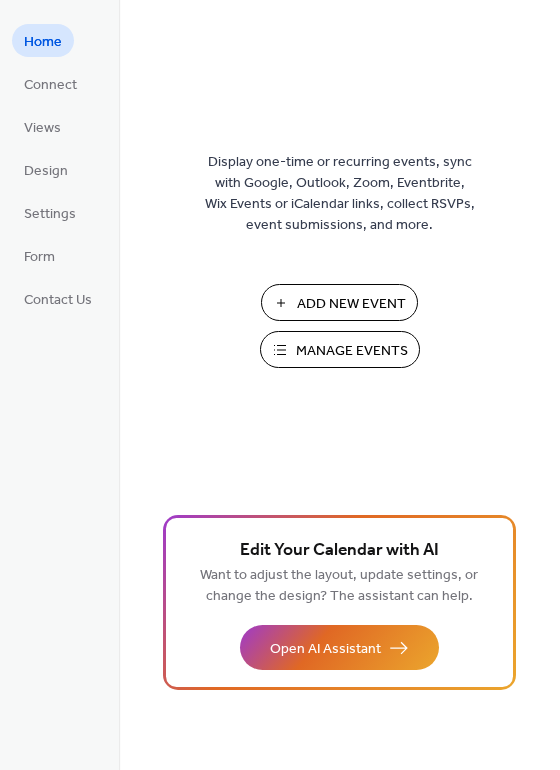 click on "Manage Events" at bounding box center [352, 351] 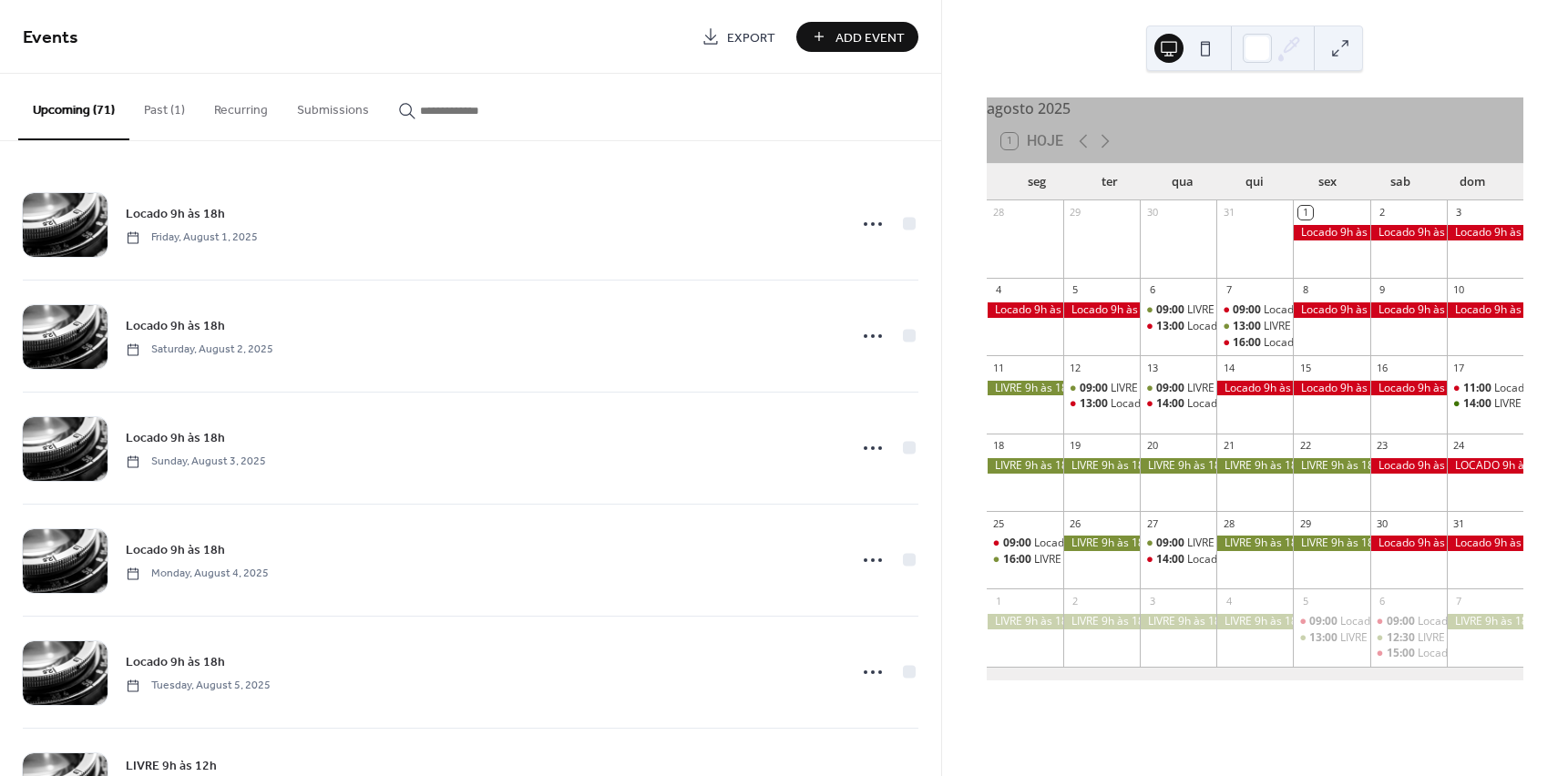 scroll, scrollTop: 0, scrollLeft: 0, axis: both 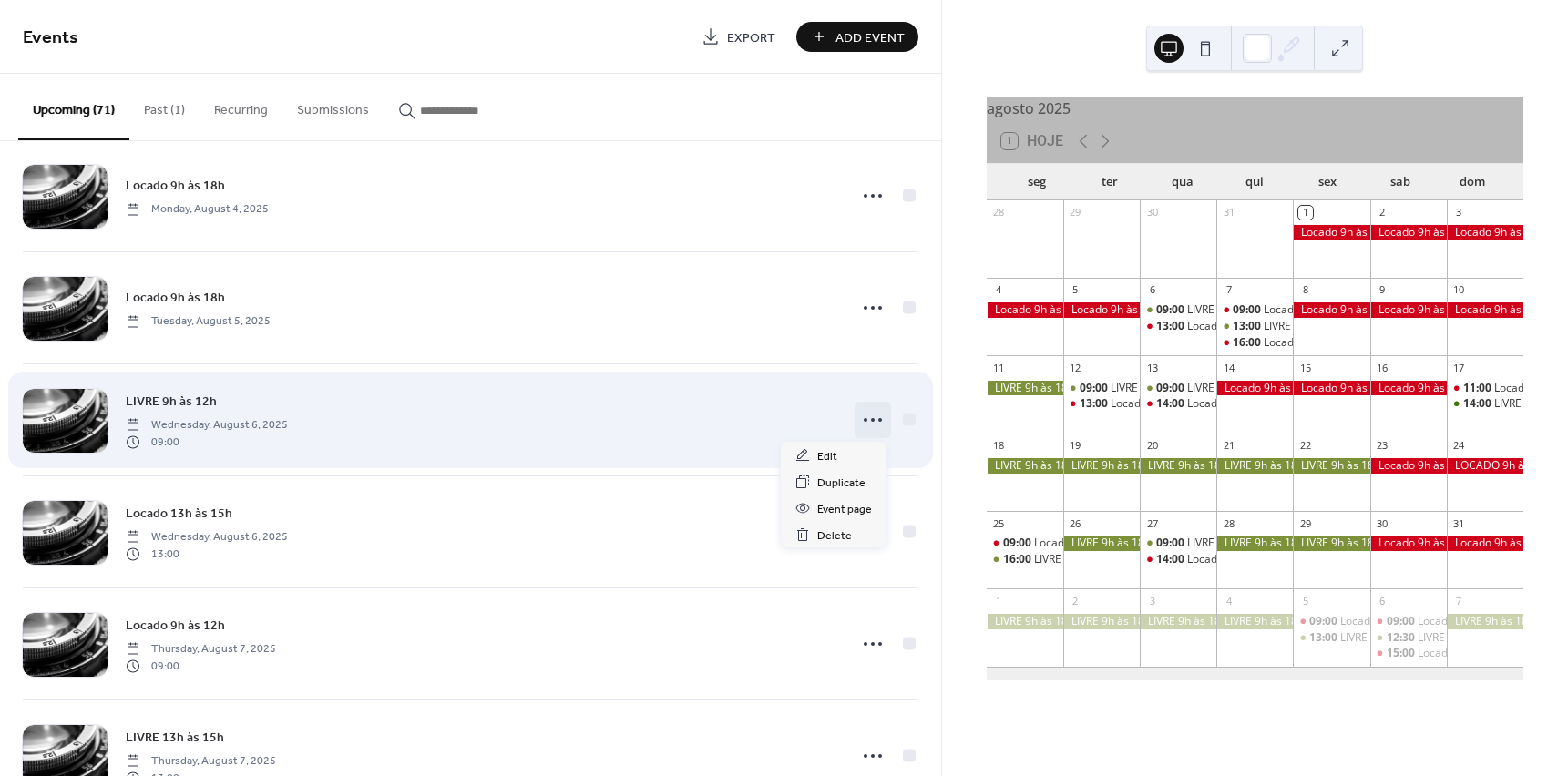click 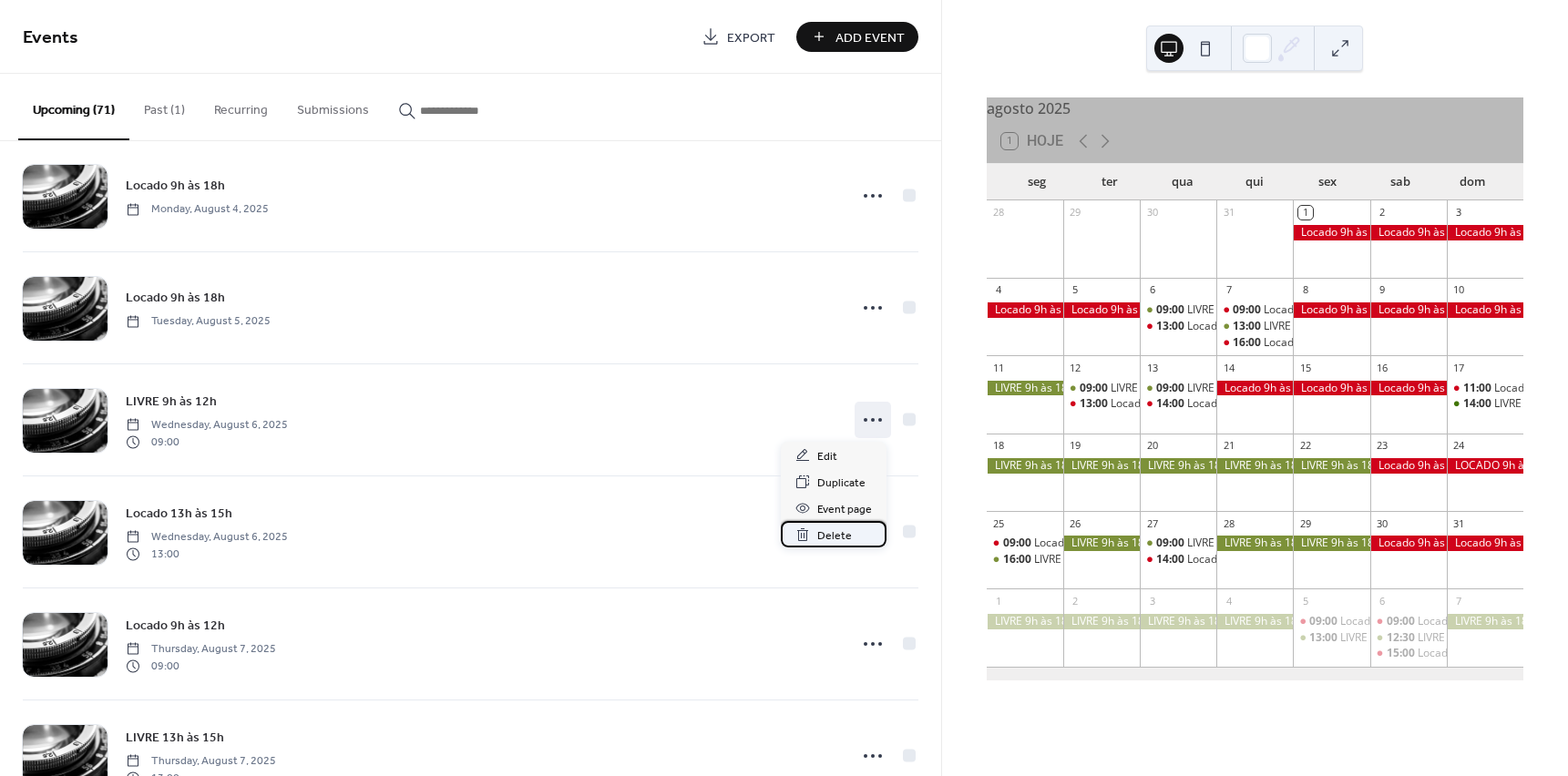 click on "Delete" at bounding box center (835, 536) 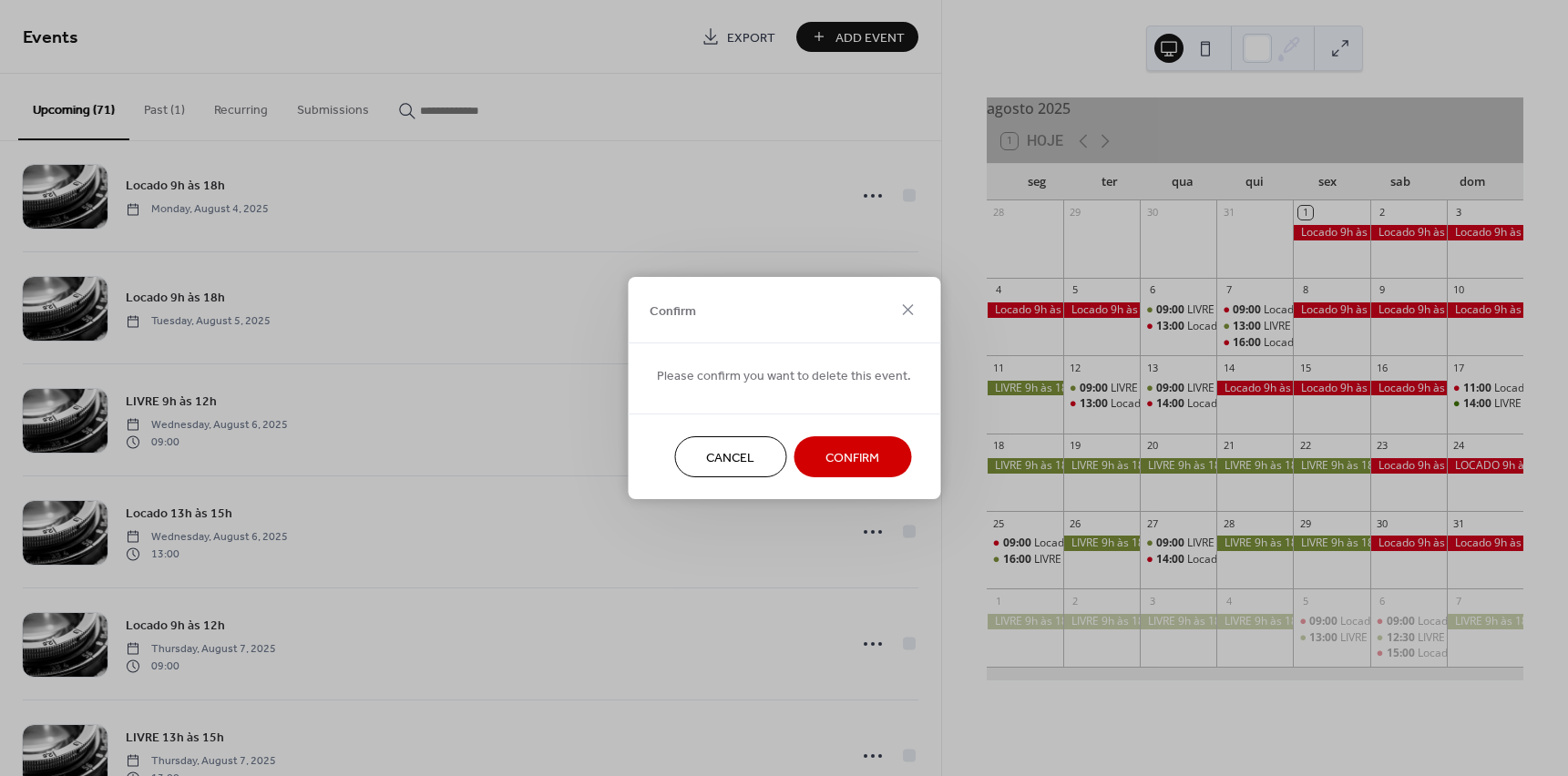 click on "Confirm" at bounding box center [852, 458] 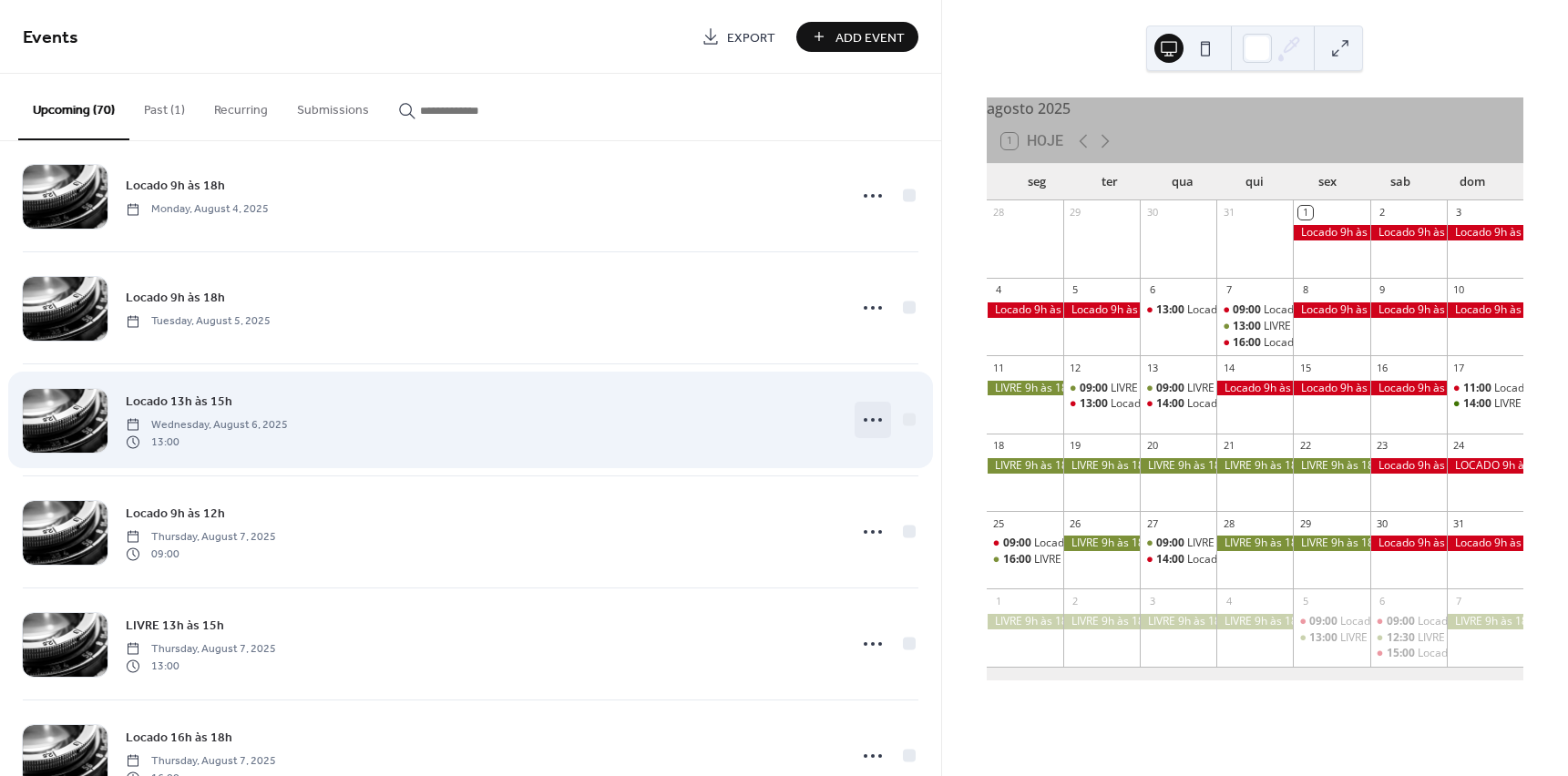 click 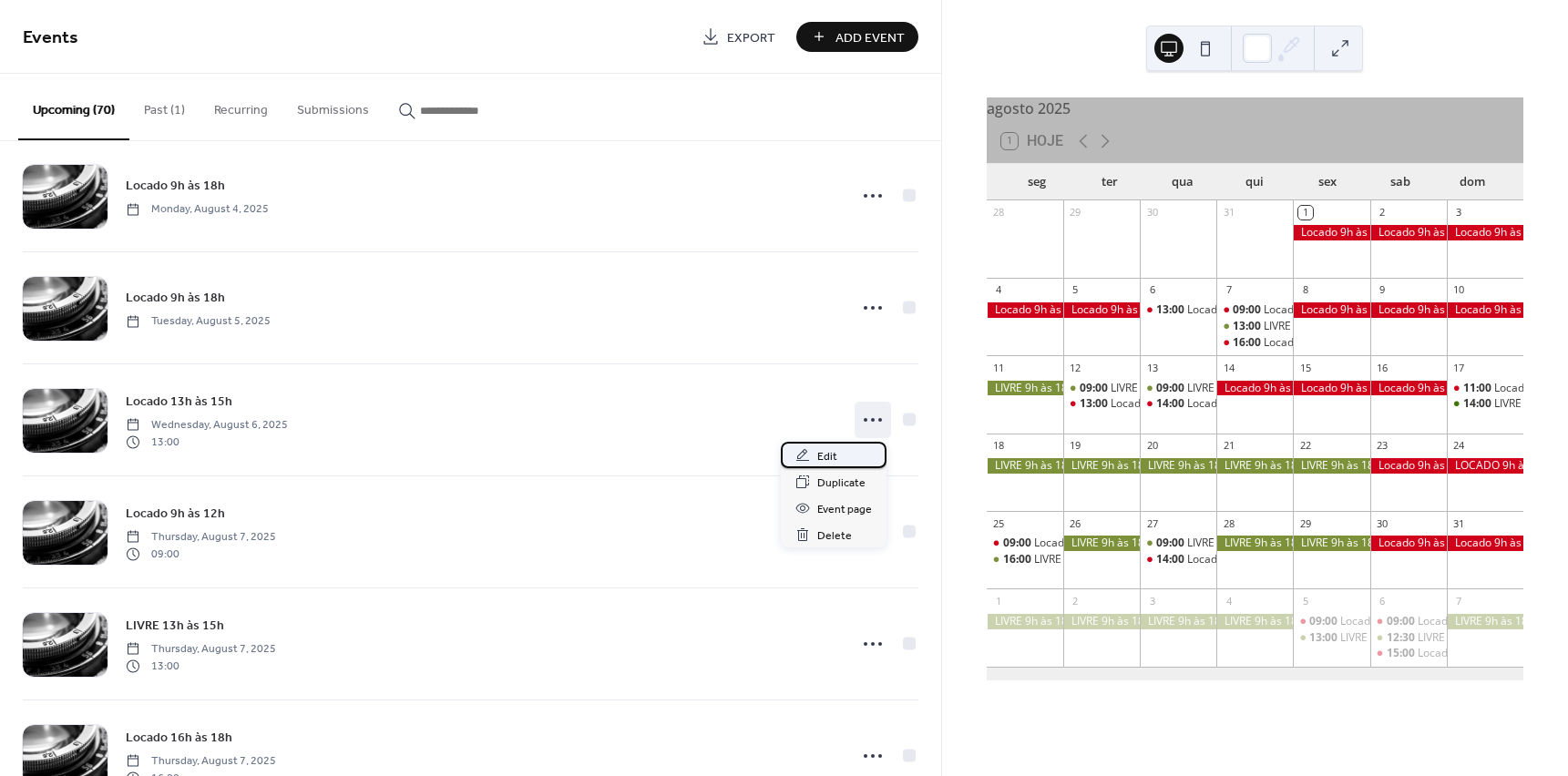 click on "Edit" at bounding box center (834, 454) 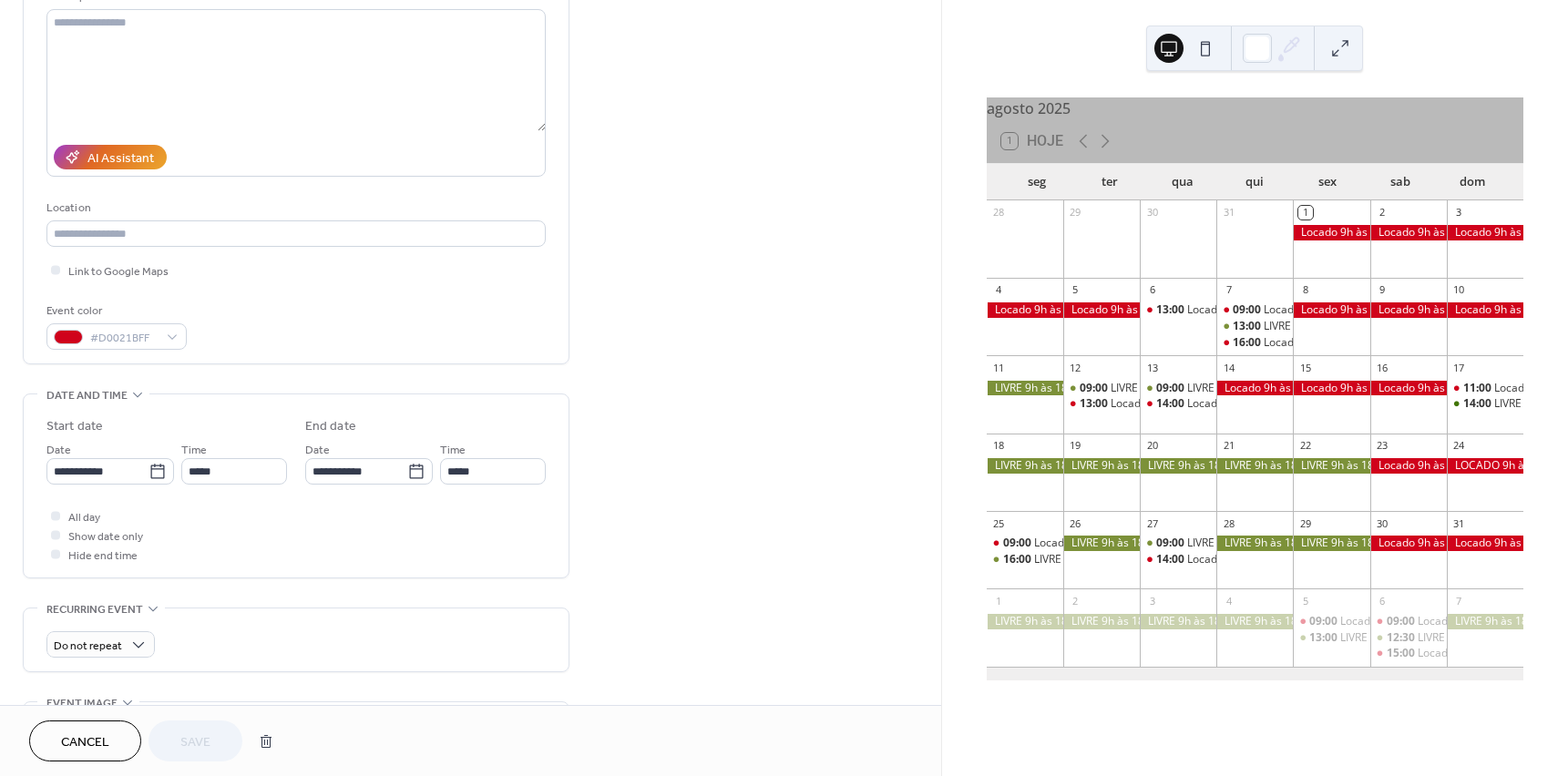 scroll, scrollTop: 273, scrollLeft: 0, axis: vertical 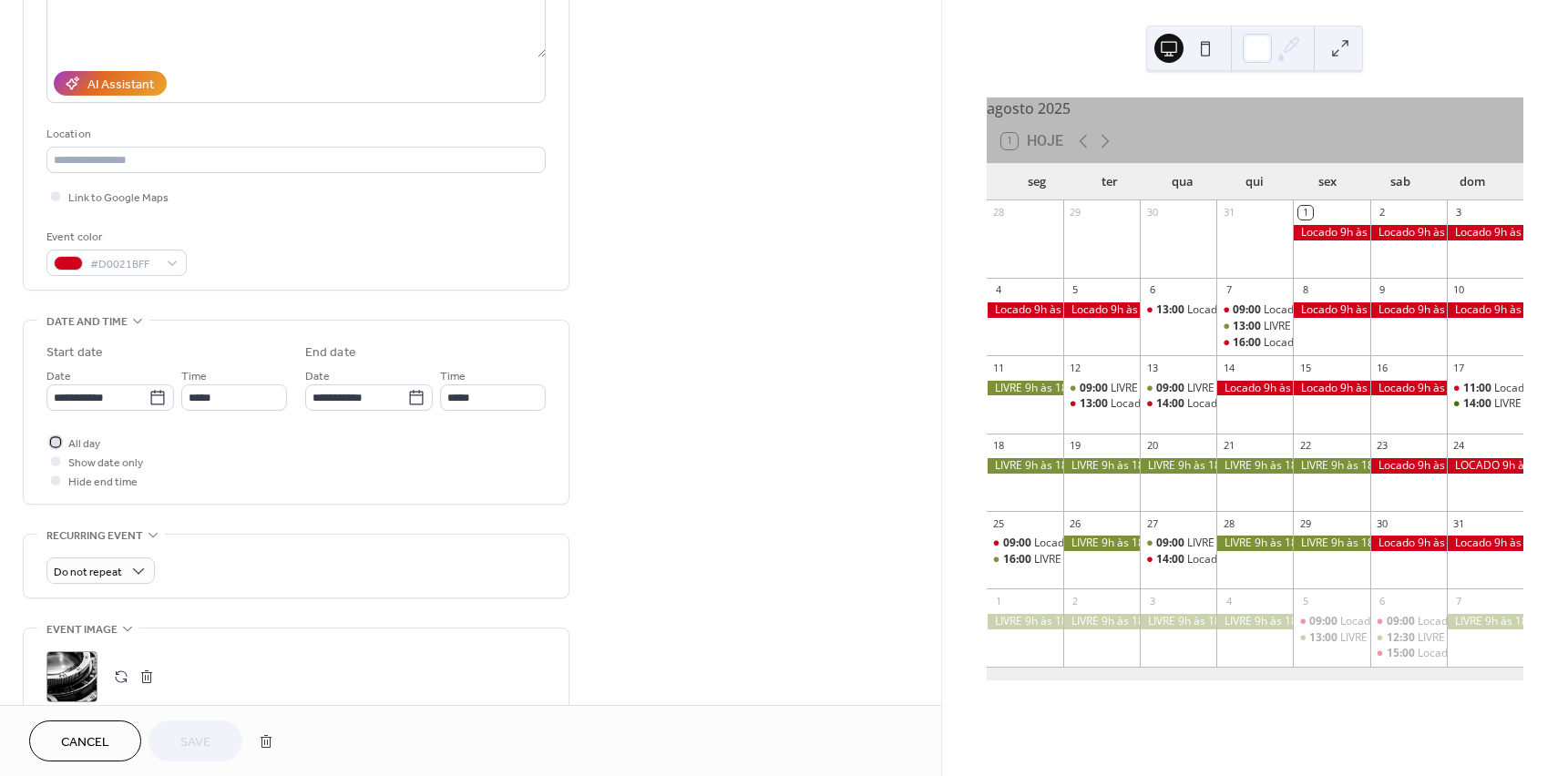 click at bounding box center (56, 442) 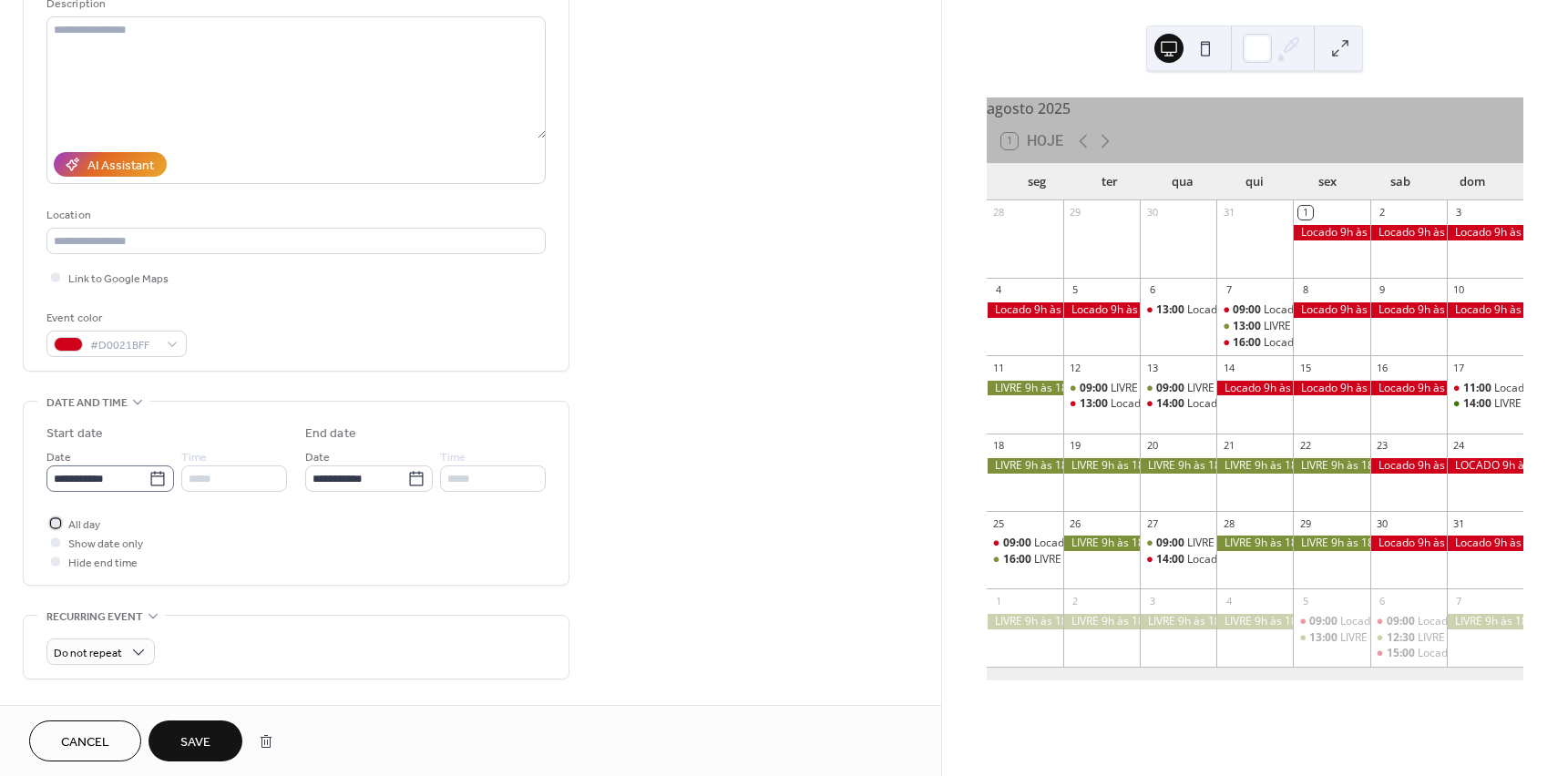 scroll, scrollTop: 0, scrollLeft: 0, axis: both 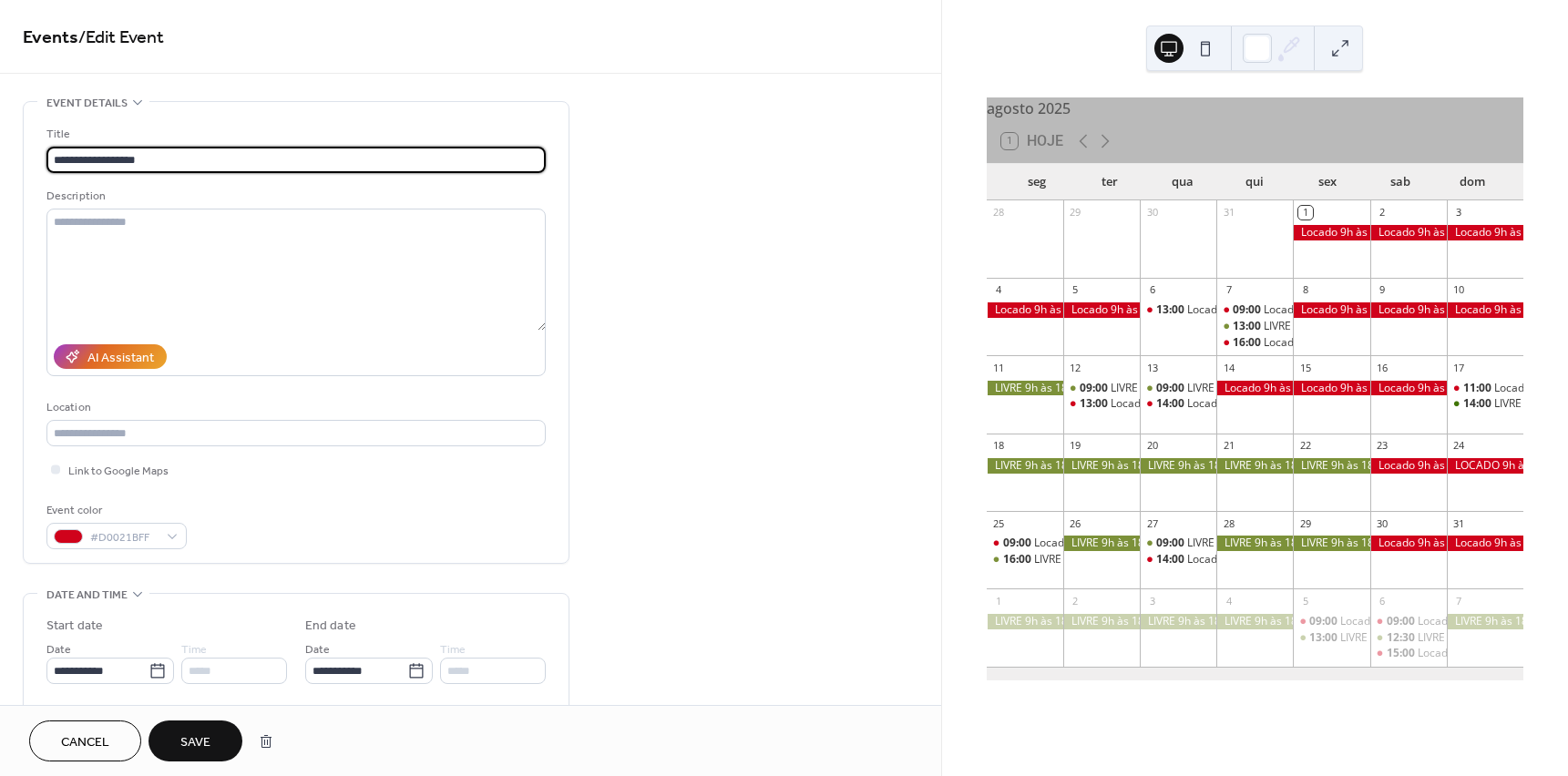 drag, startPoint x: 95, startPoint y: 158, endPoint x: 203, endPoint y: 160, distance: 108.01852 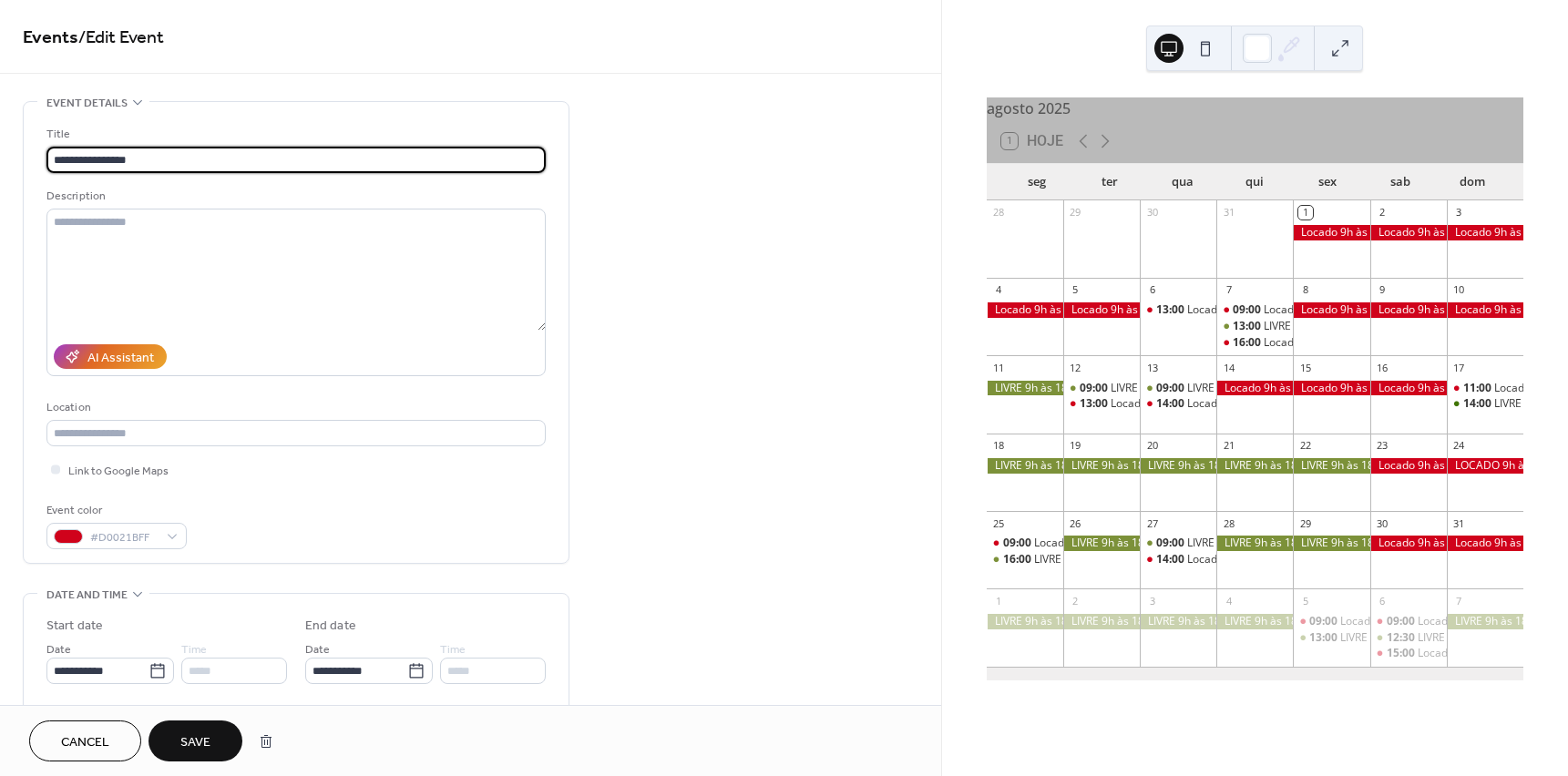type on "**********" 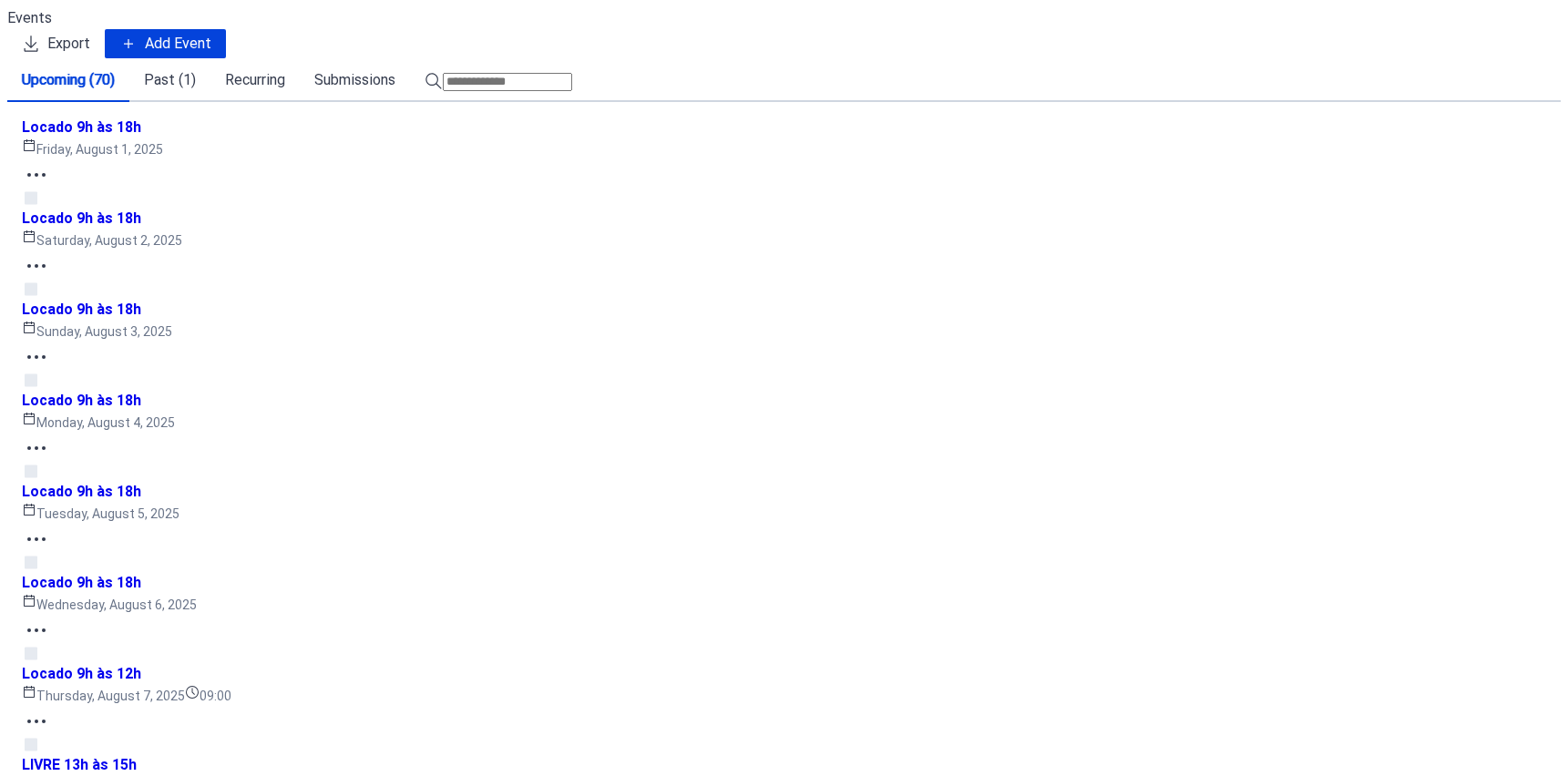 scroll, scrollTop: 0, scrollLeft: 0, axis: both 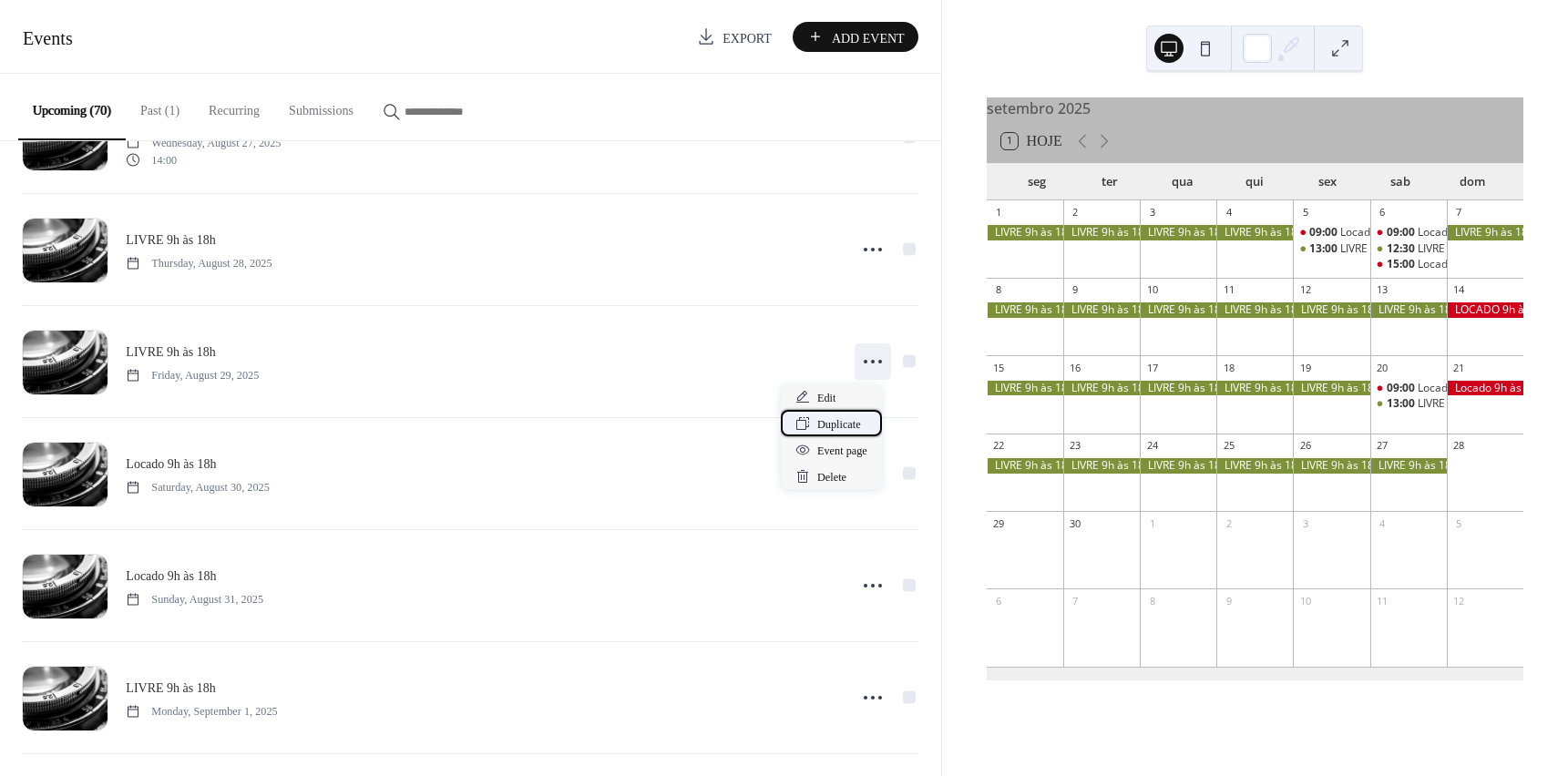 click on "Duplicate" at bounding box center [839, 424] 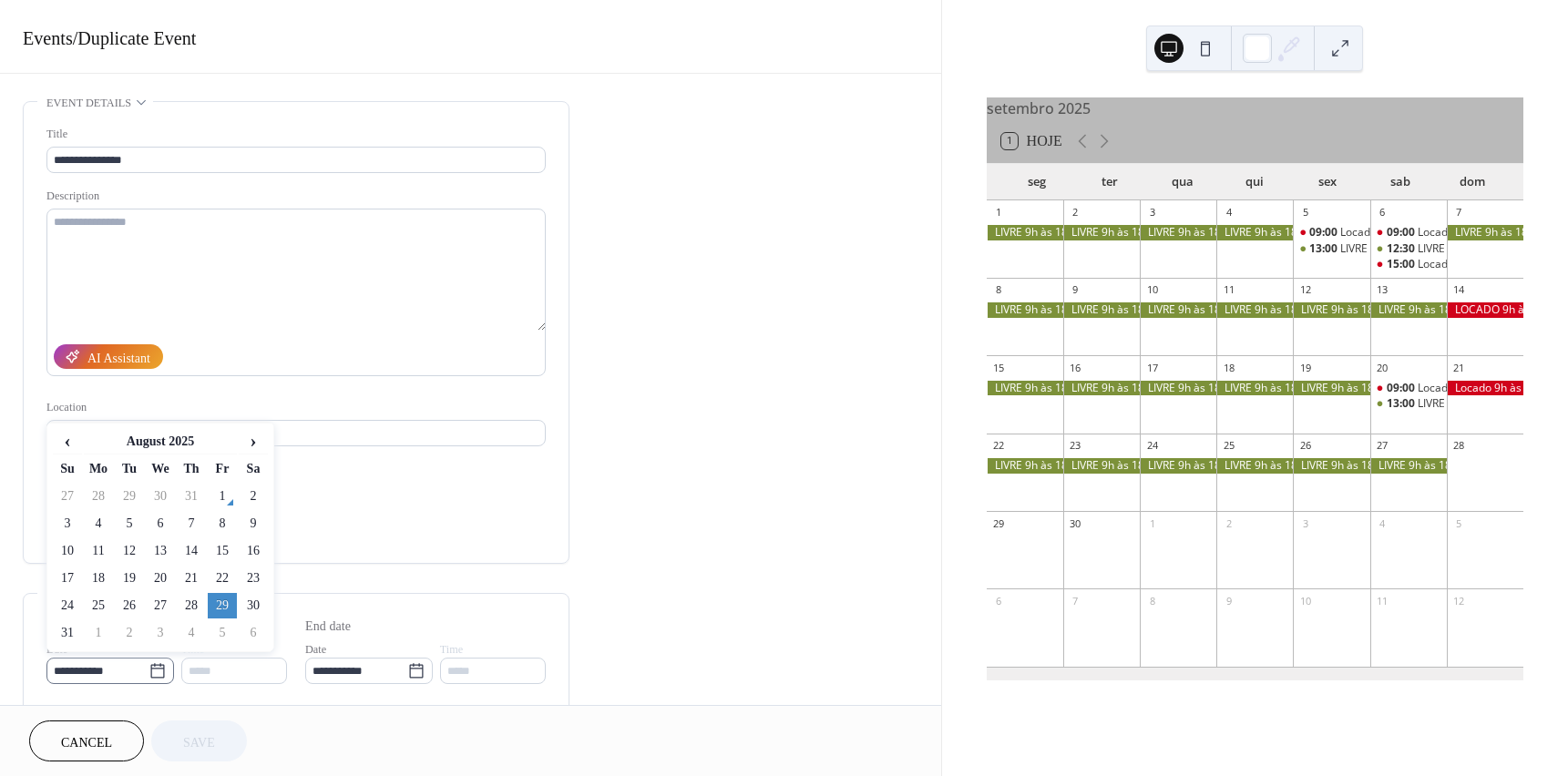 click 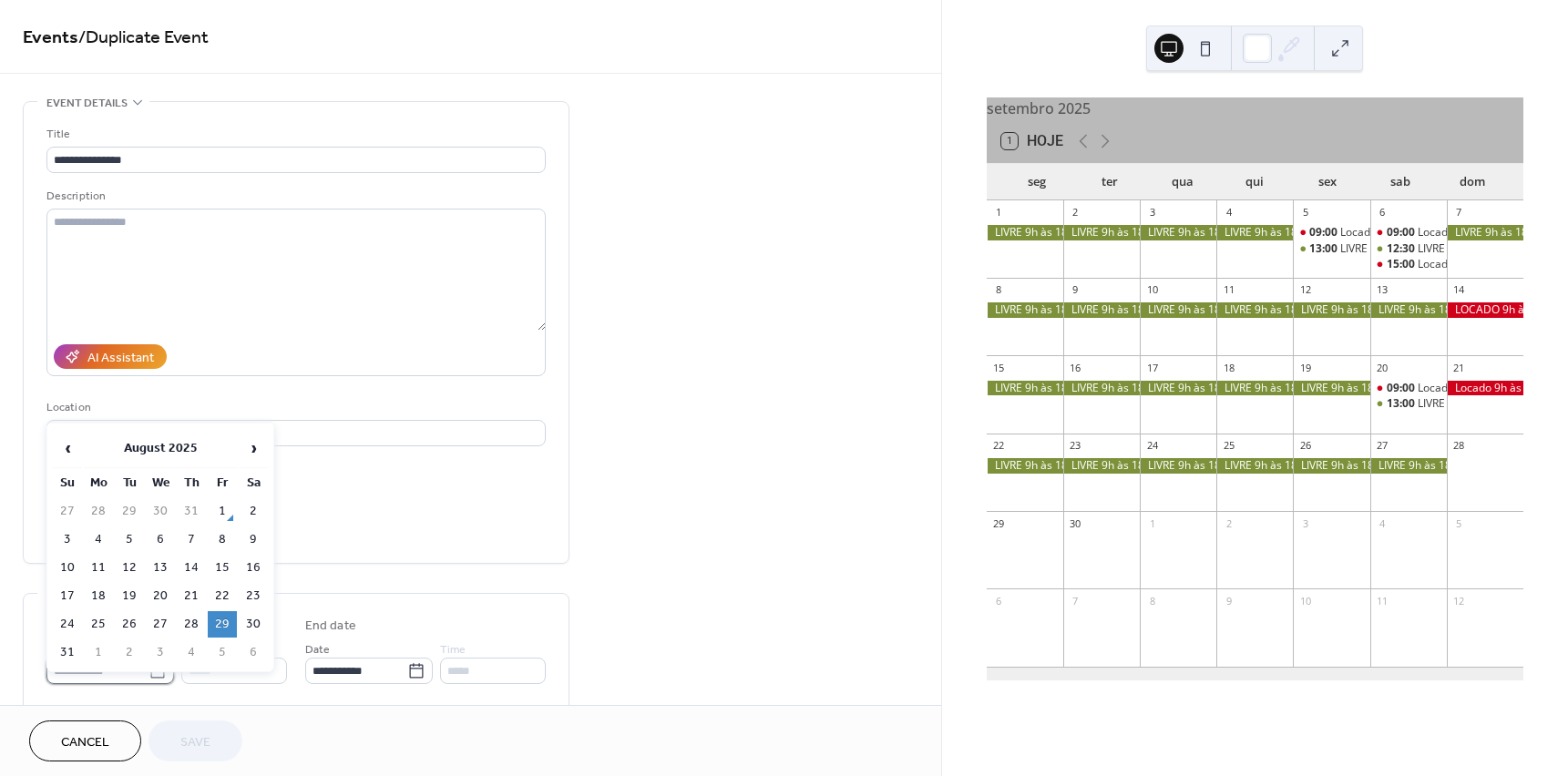 click on "**********" at bounding box center [97, 670] 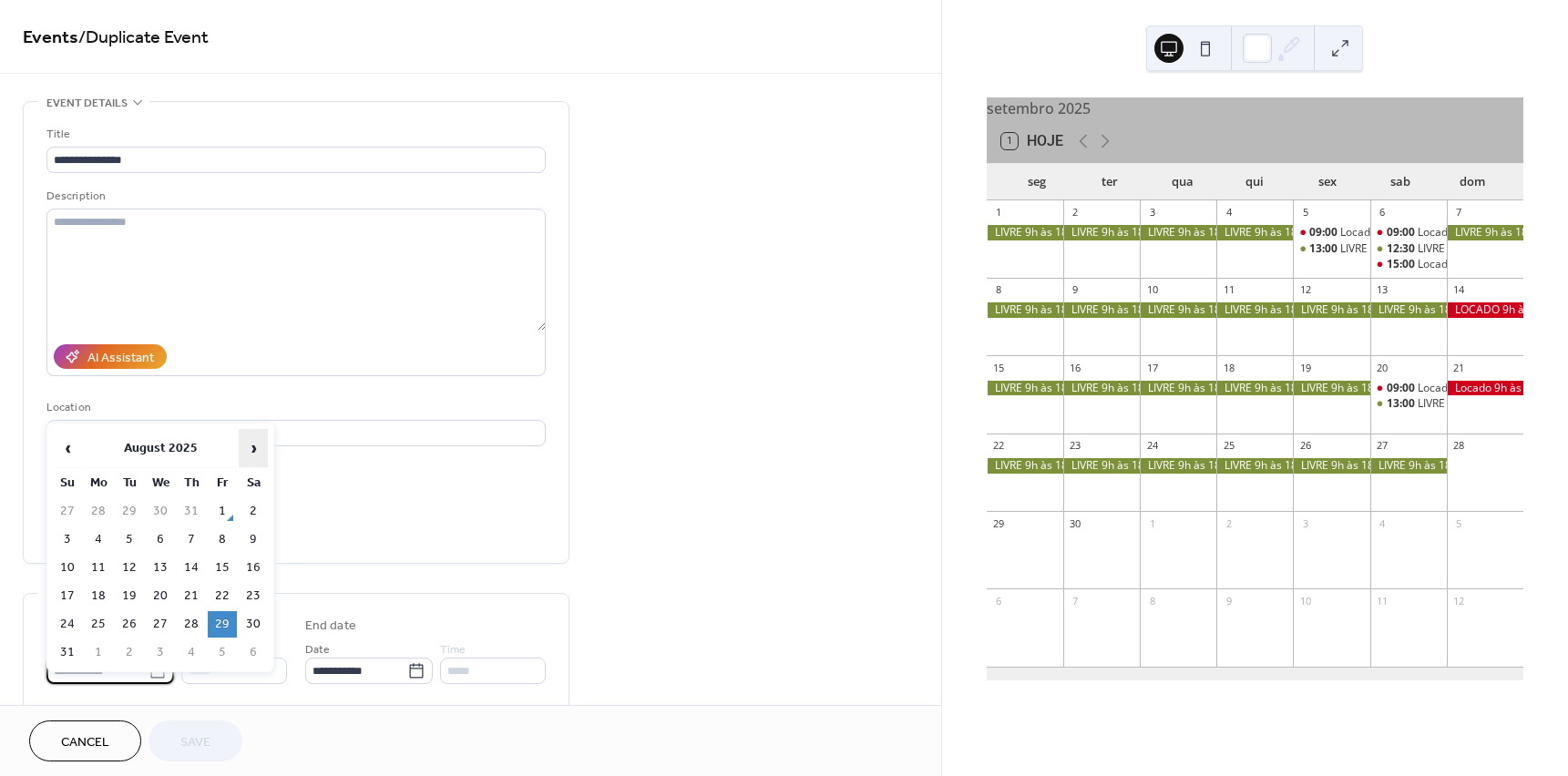 click on "›" at bounding box center (253, 448) 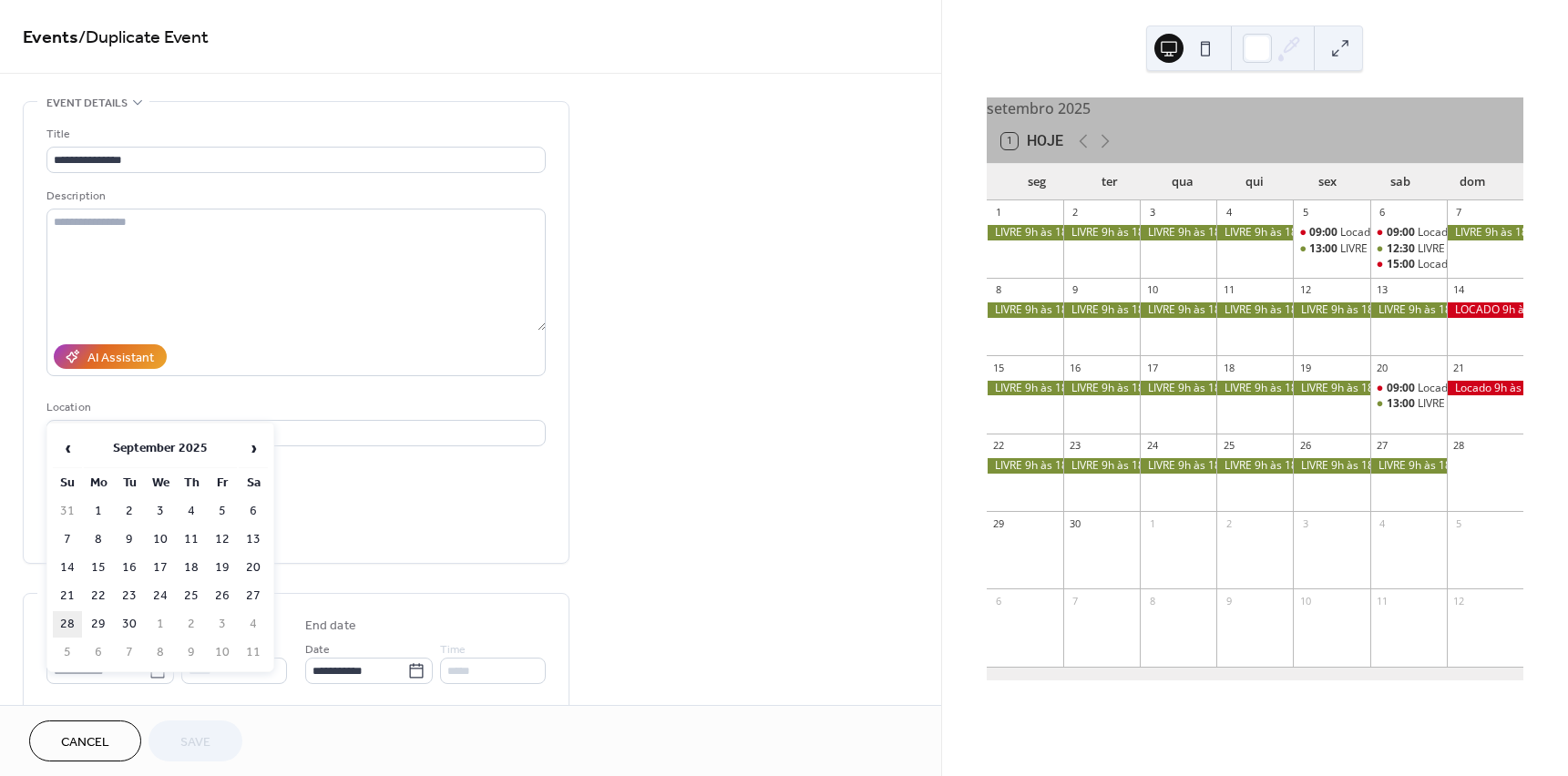 click on "28" at bounding box center (67, 624) 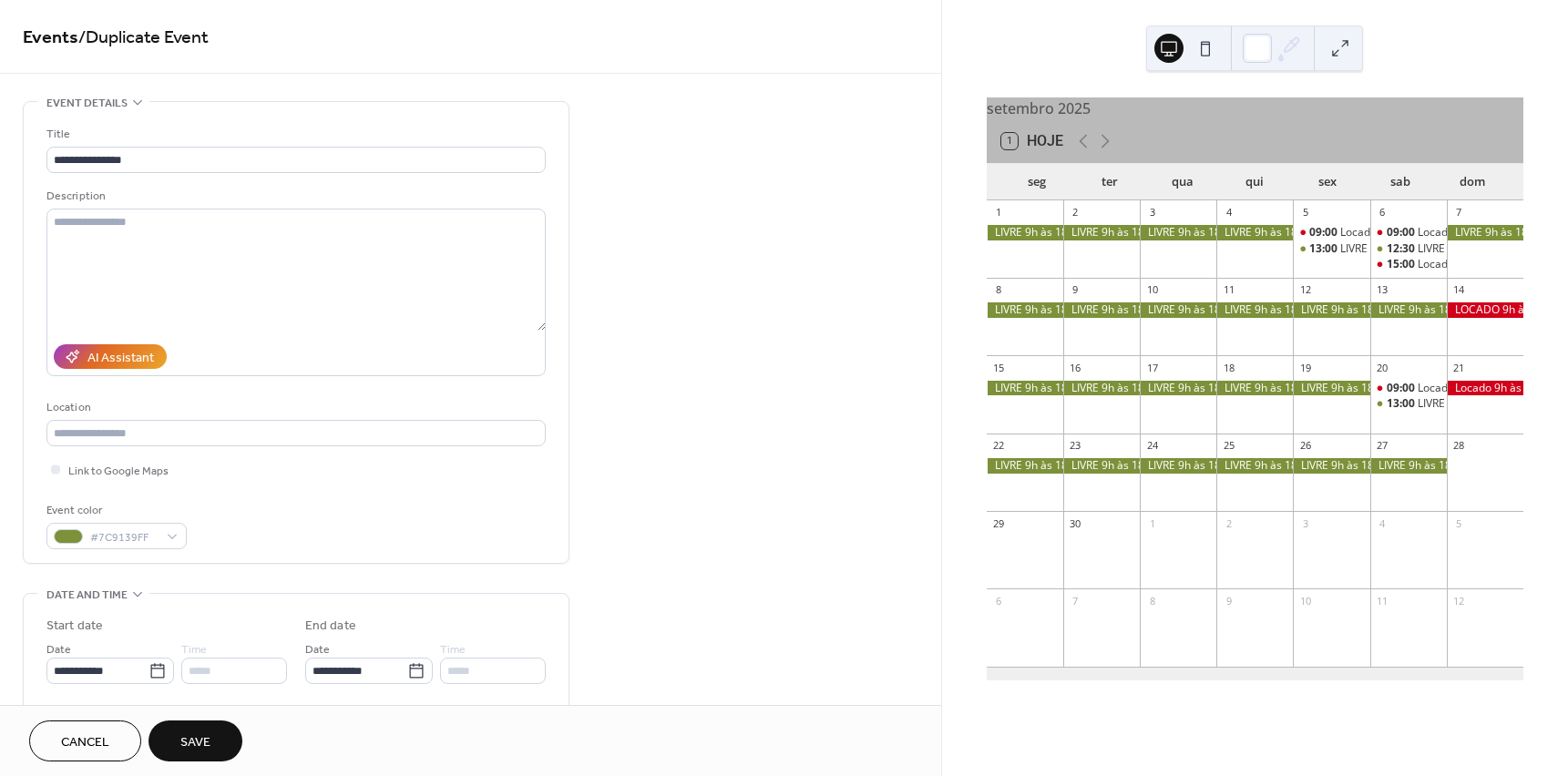 click on "Save" at bounding box center [195, 742] 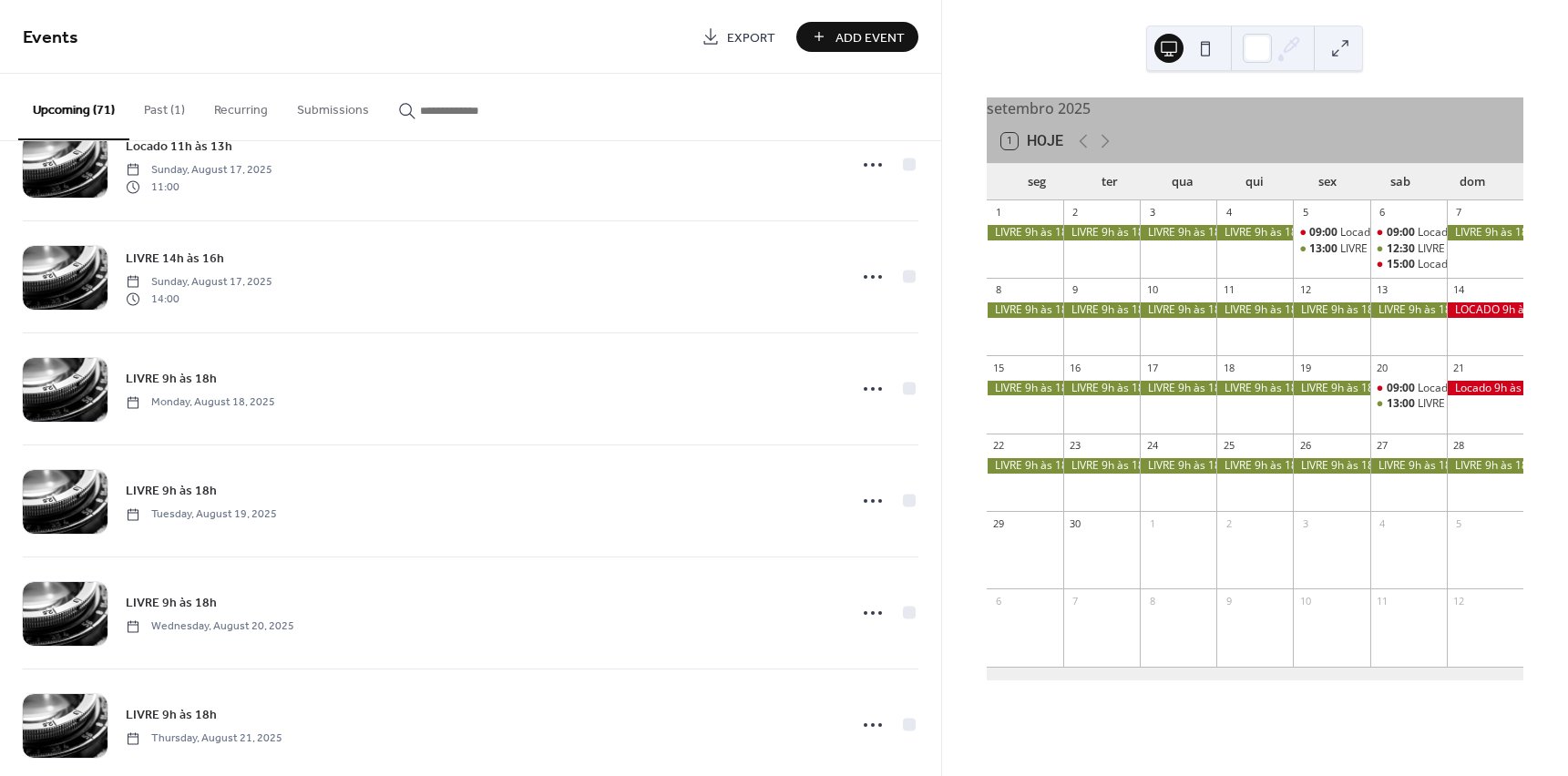 scroll, scrollTop: 2368, scrollLeft: 0, axis: vertical 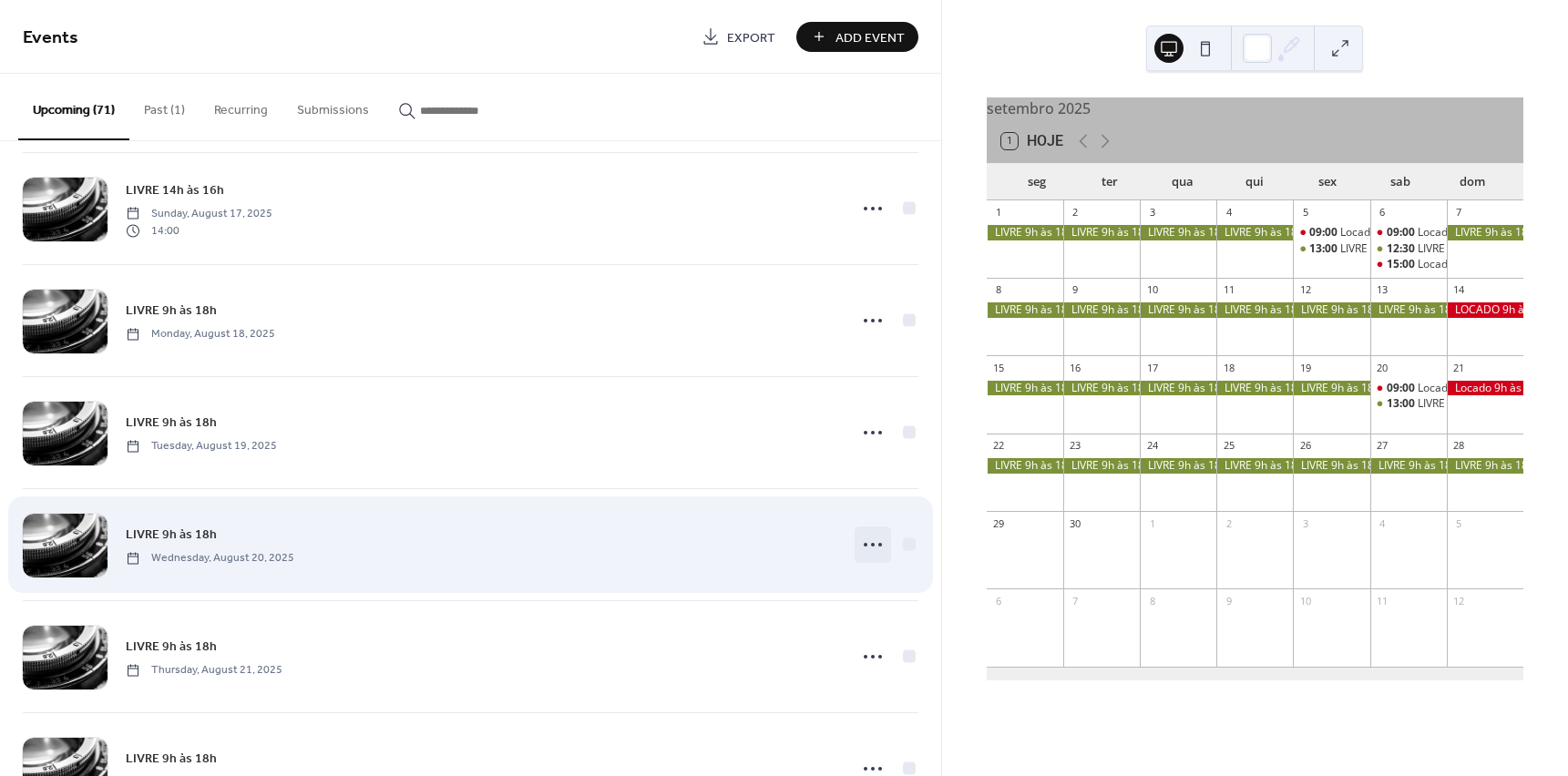 click 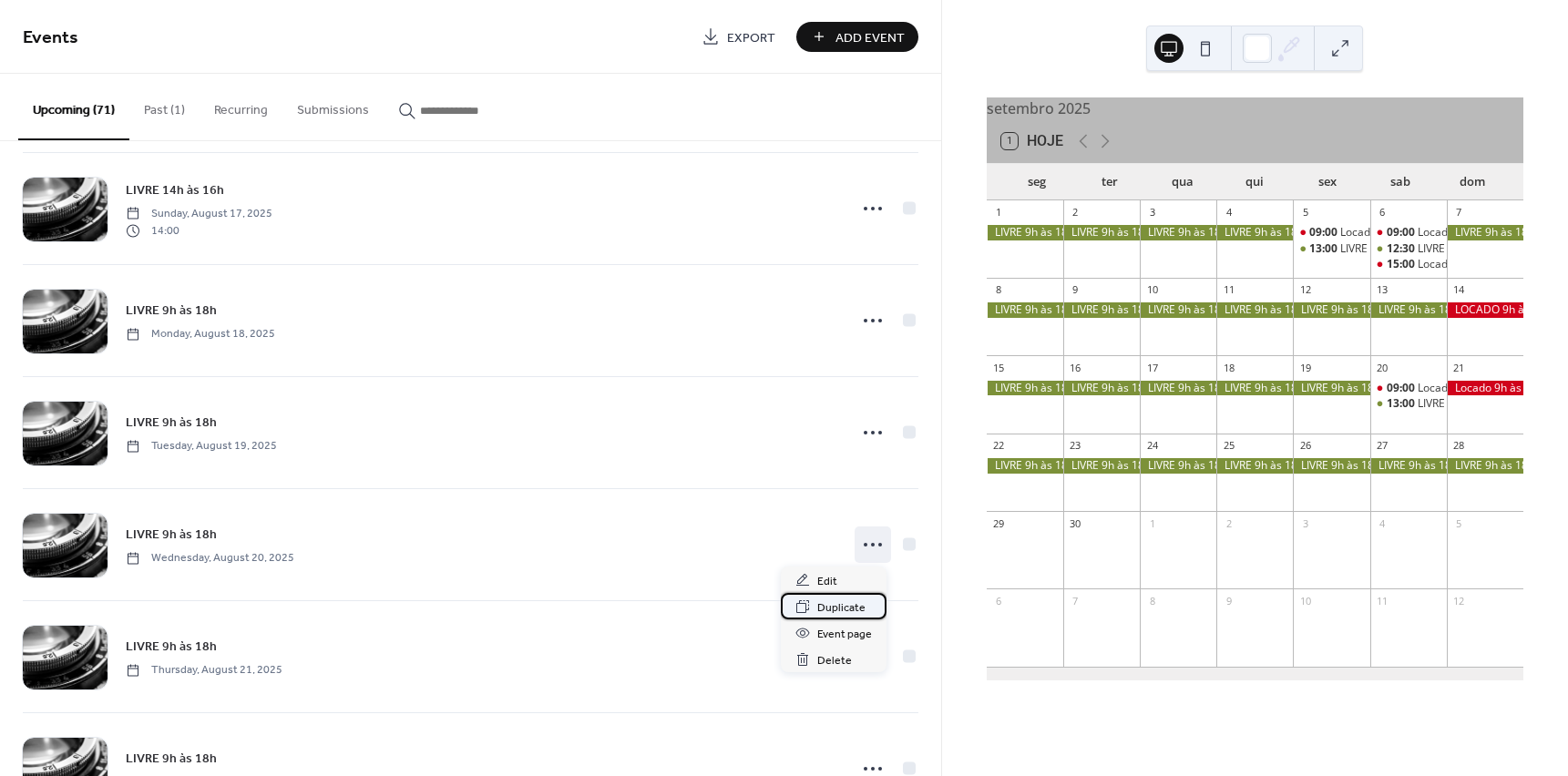 click on "Duplicate" at bounding box center [841, 608] 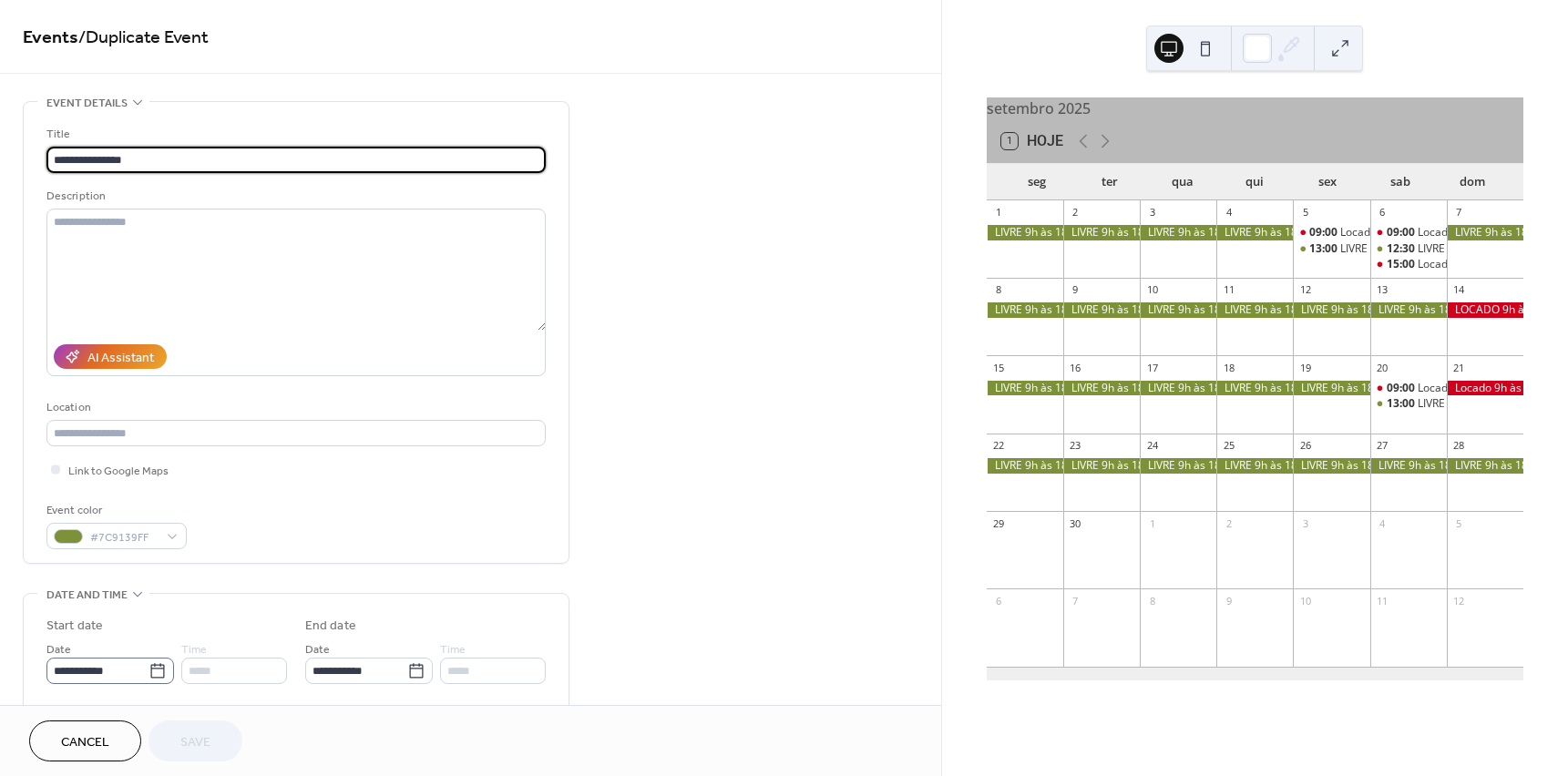 click 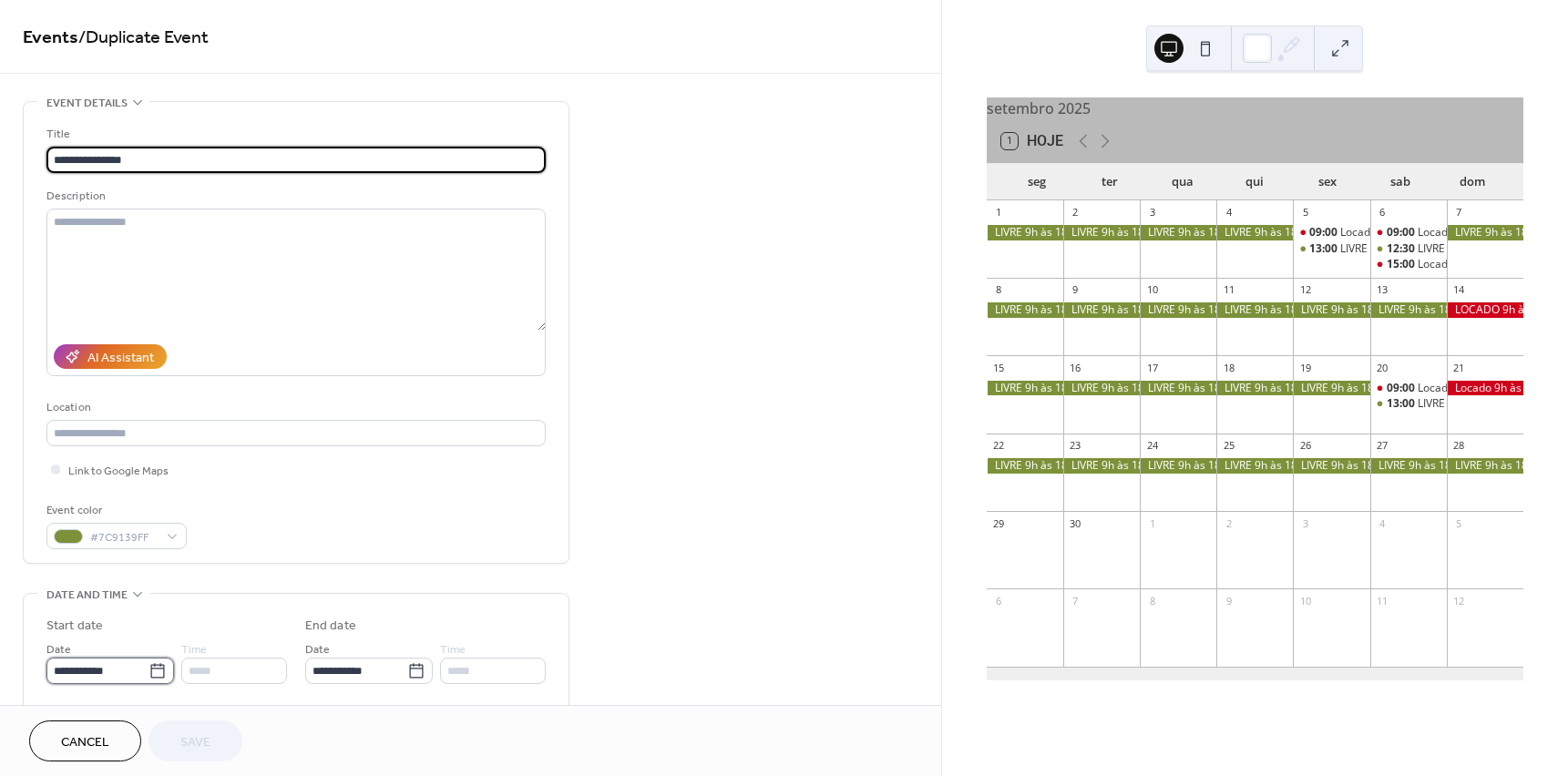 click on "**********" at bounding box center (97, 670) 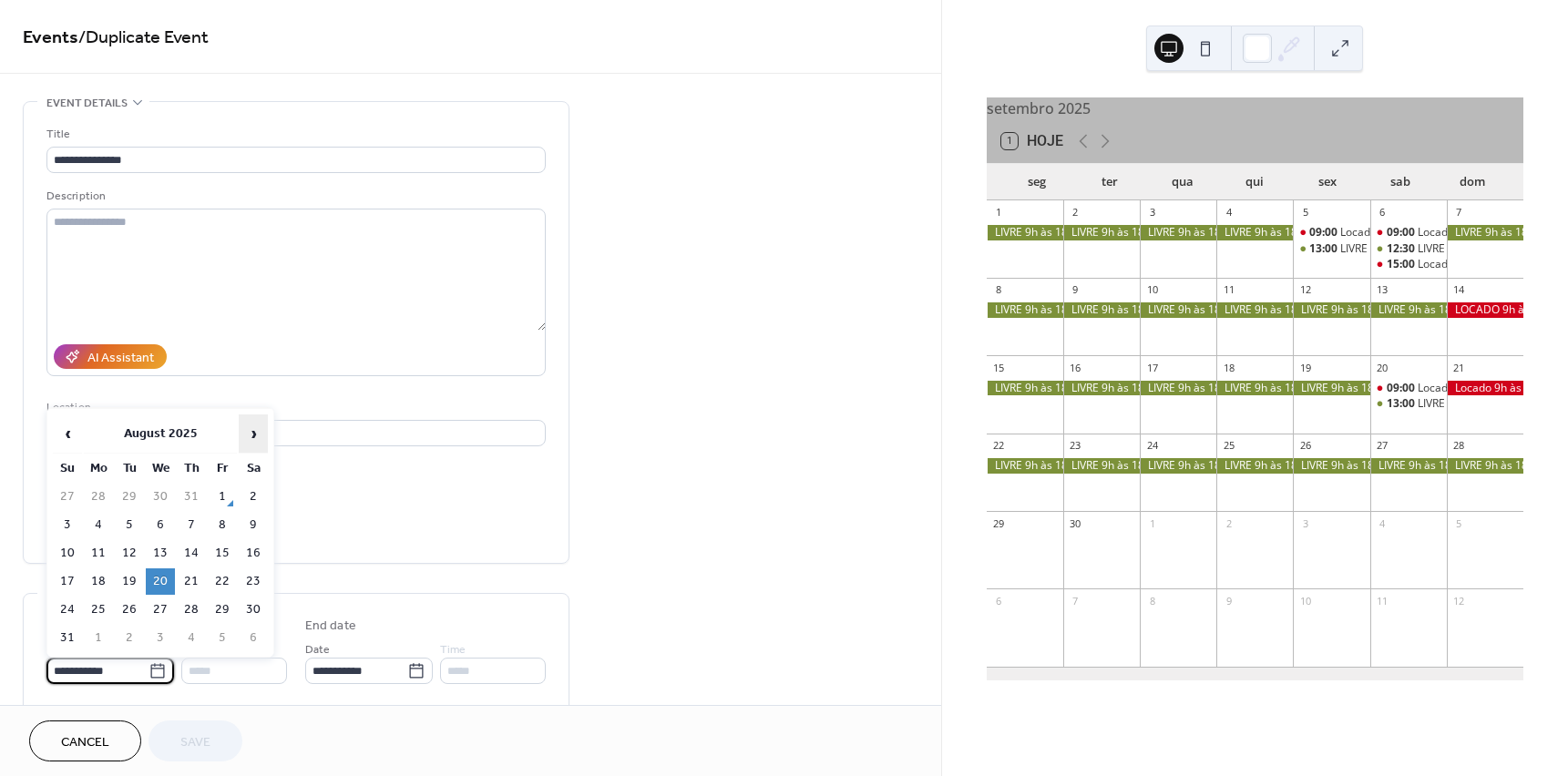 click on "›" at bounding box center (253, 434) 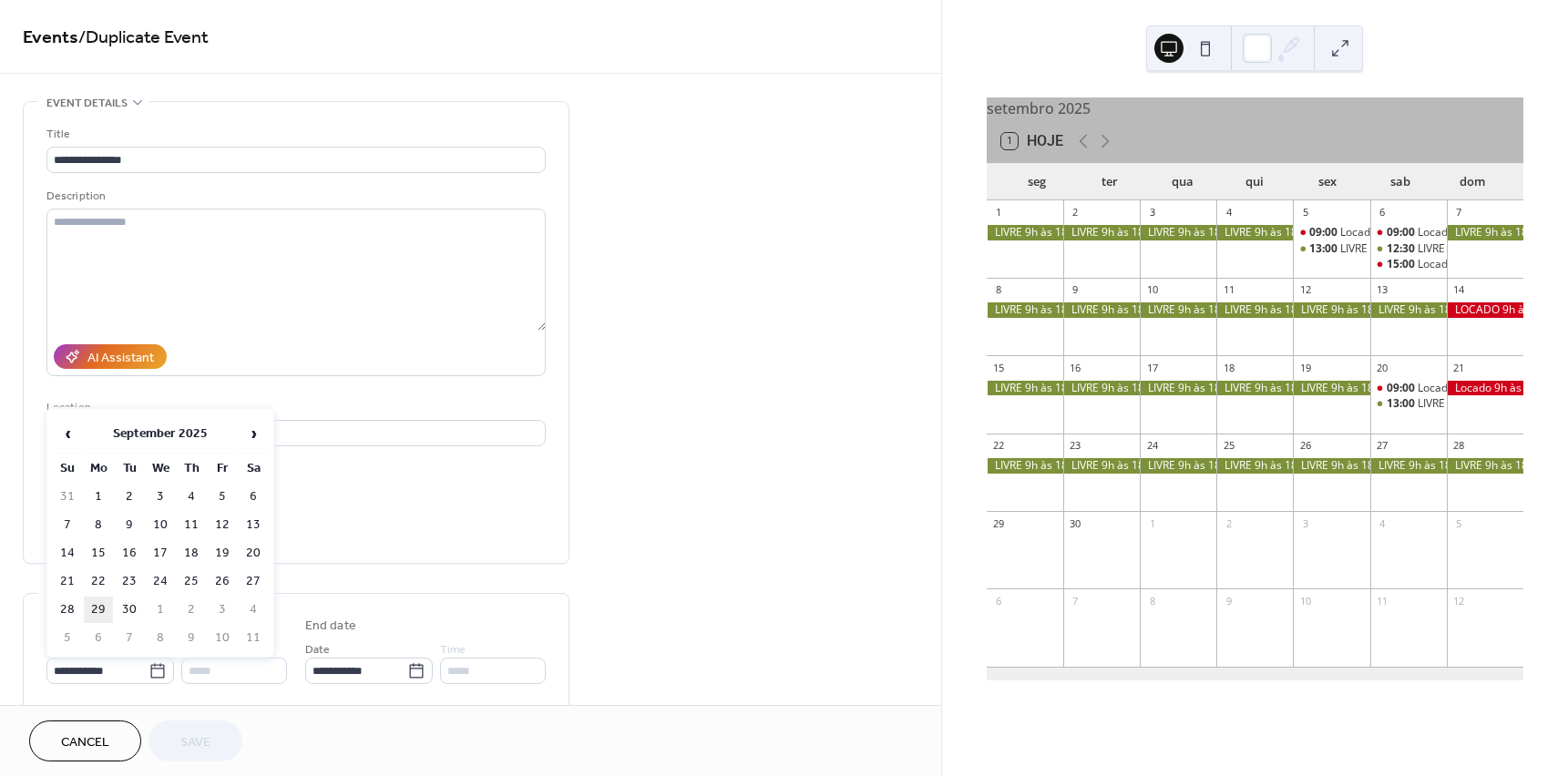 click on "29" at bounding box center (98, 609) 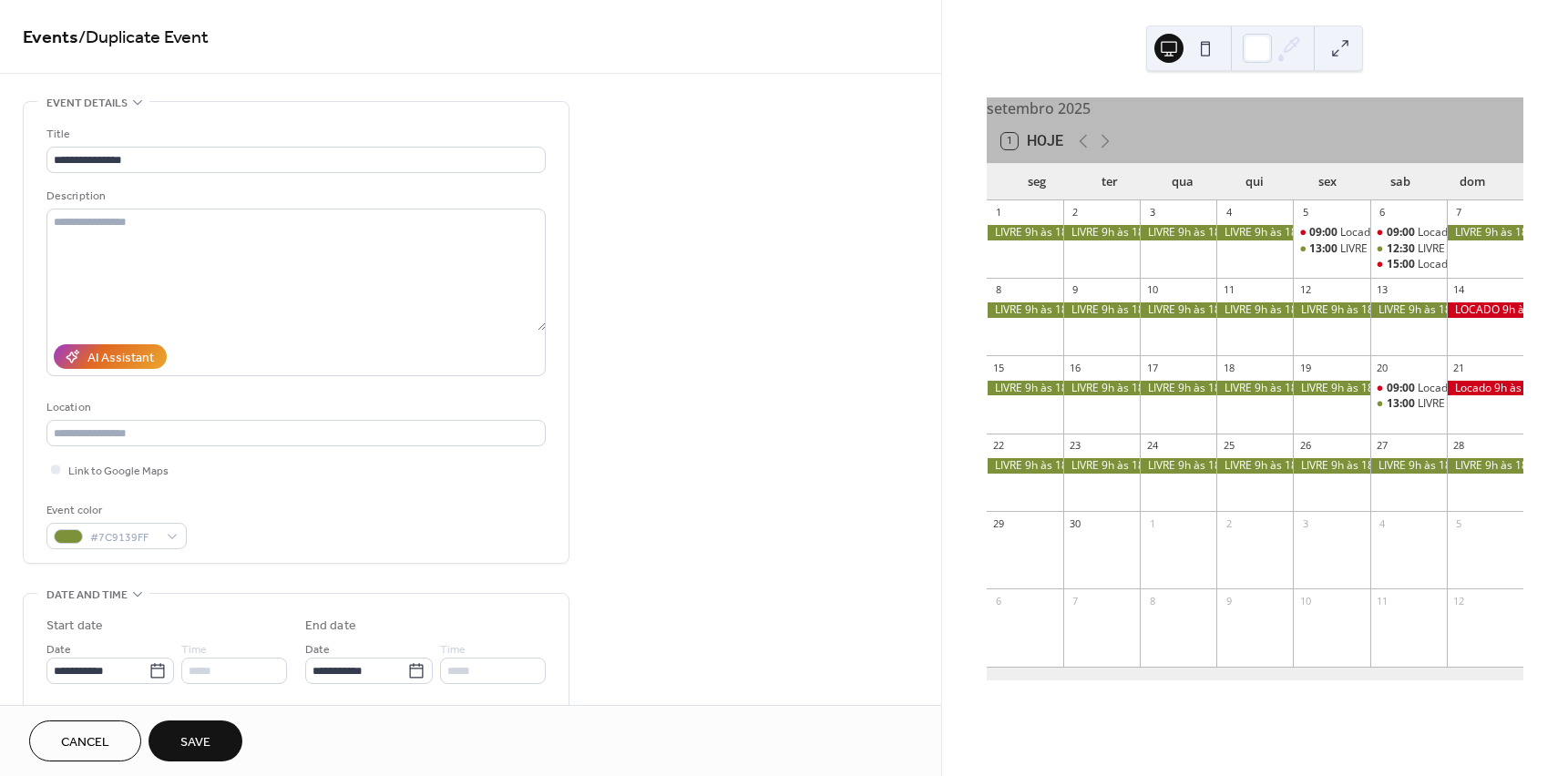 click on "Save" at bounding box center [195, 742] 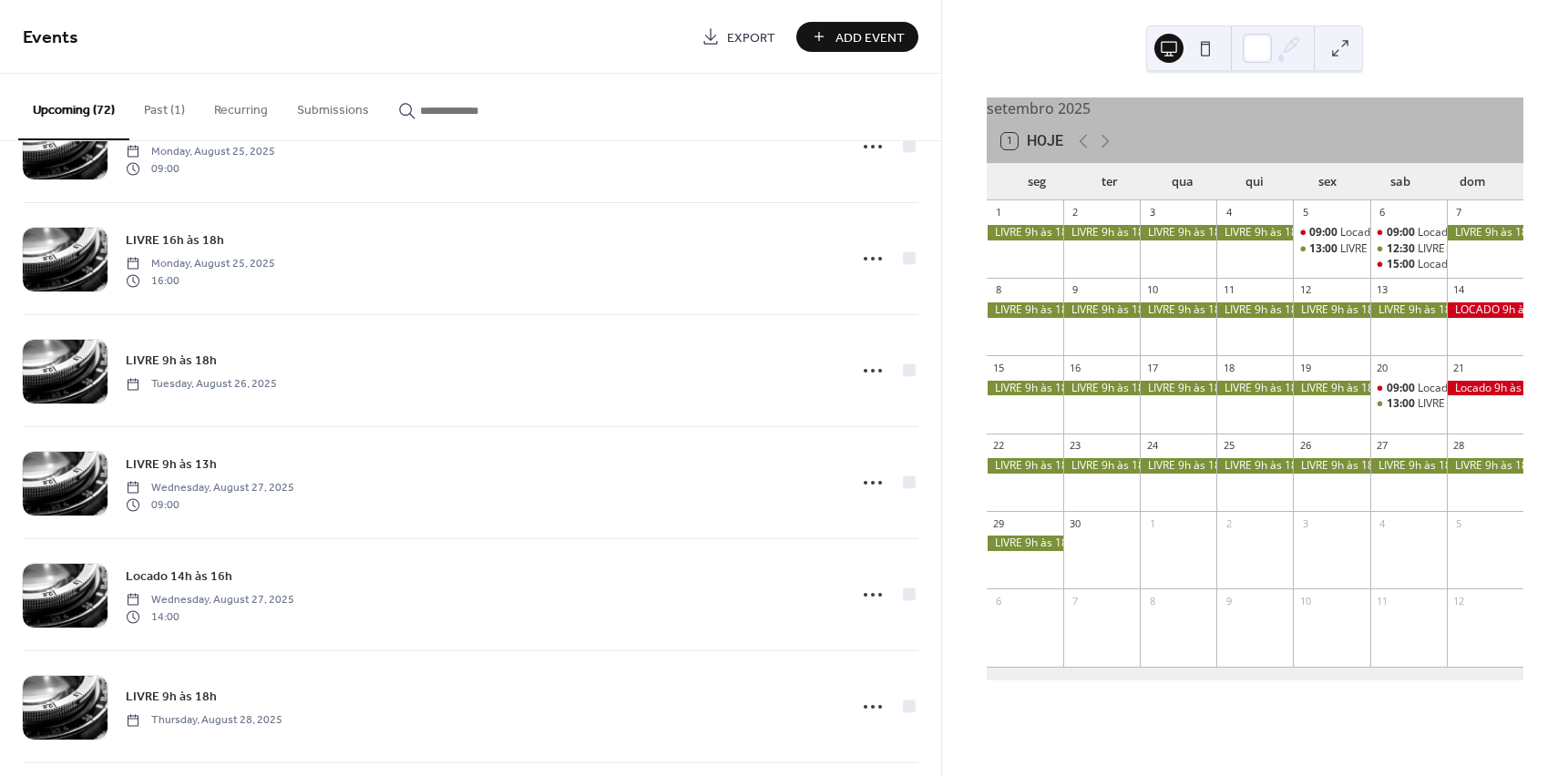 scroll, scrollTop: 3900, scrollLeft: 0, axis: vertical 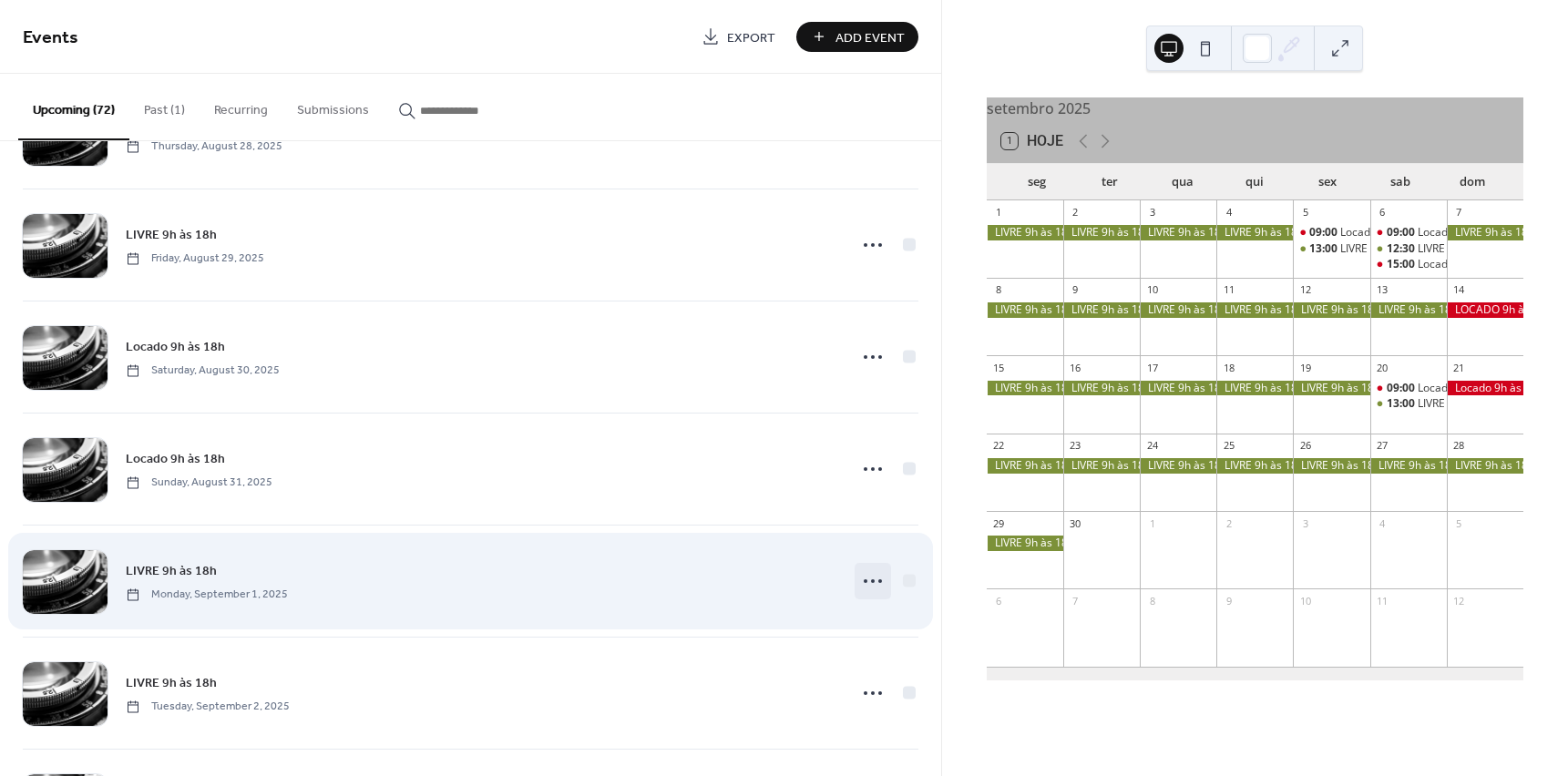 click 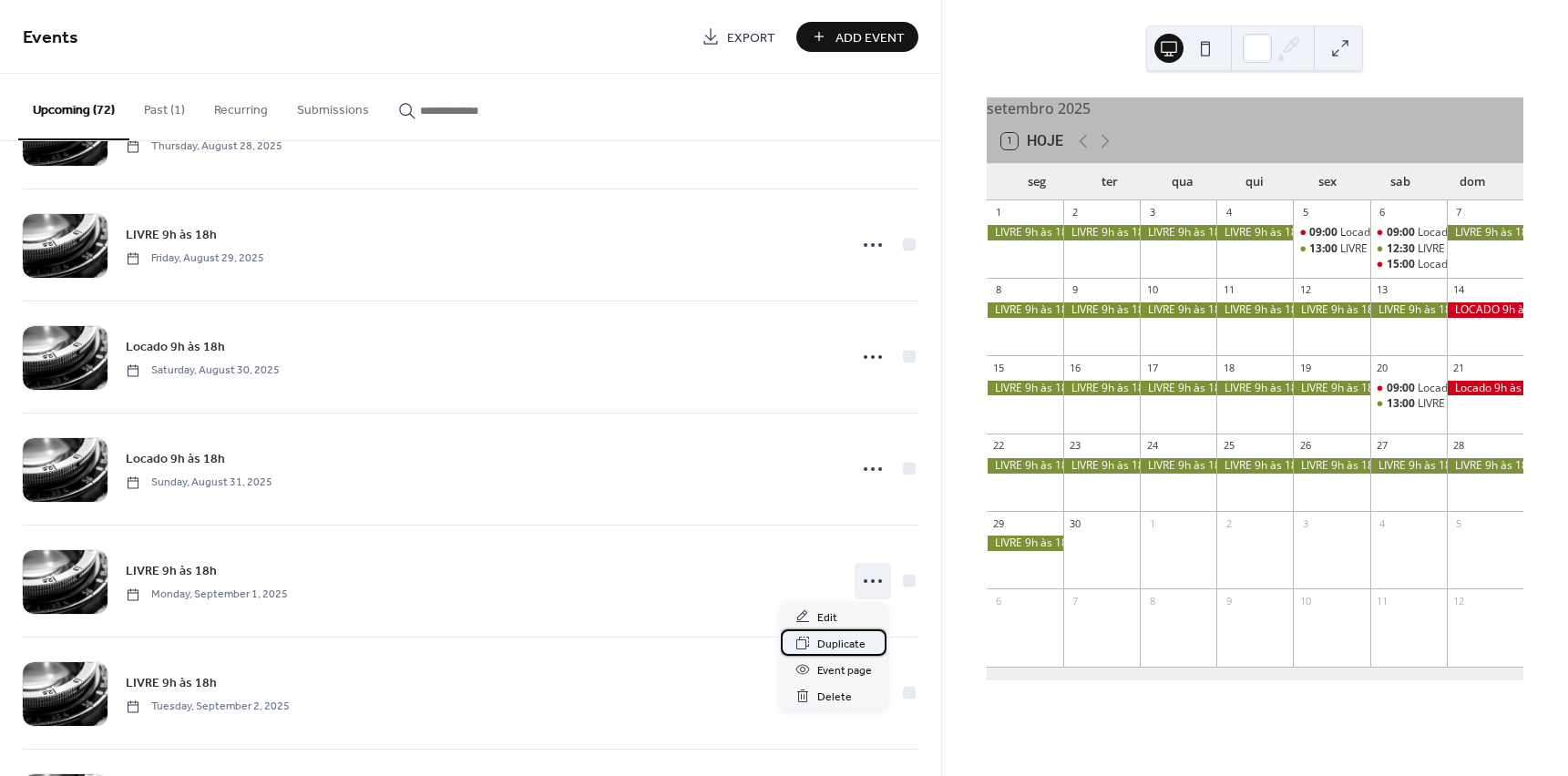 click on "Duplicate" at bounding box center [841, 644] 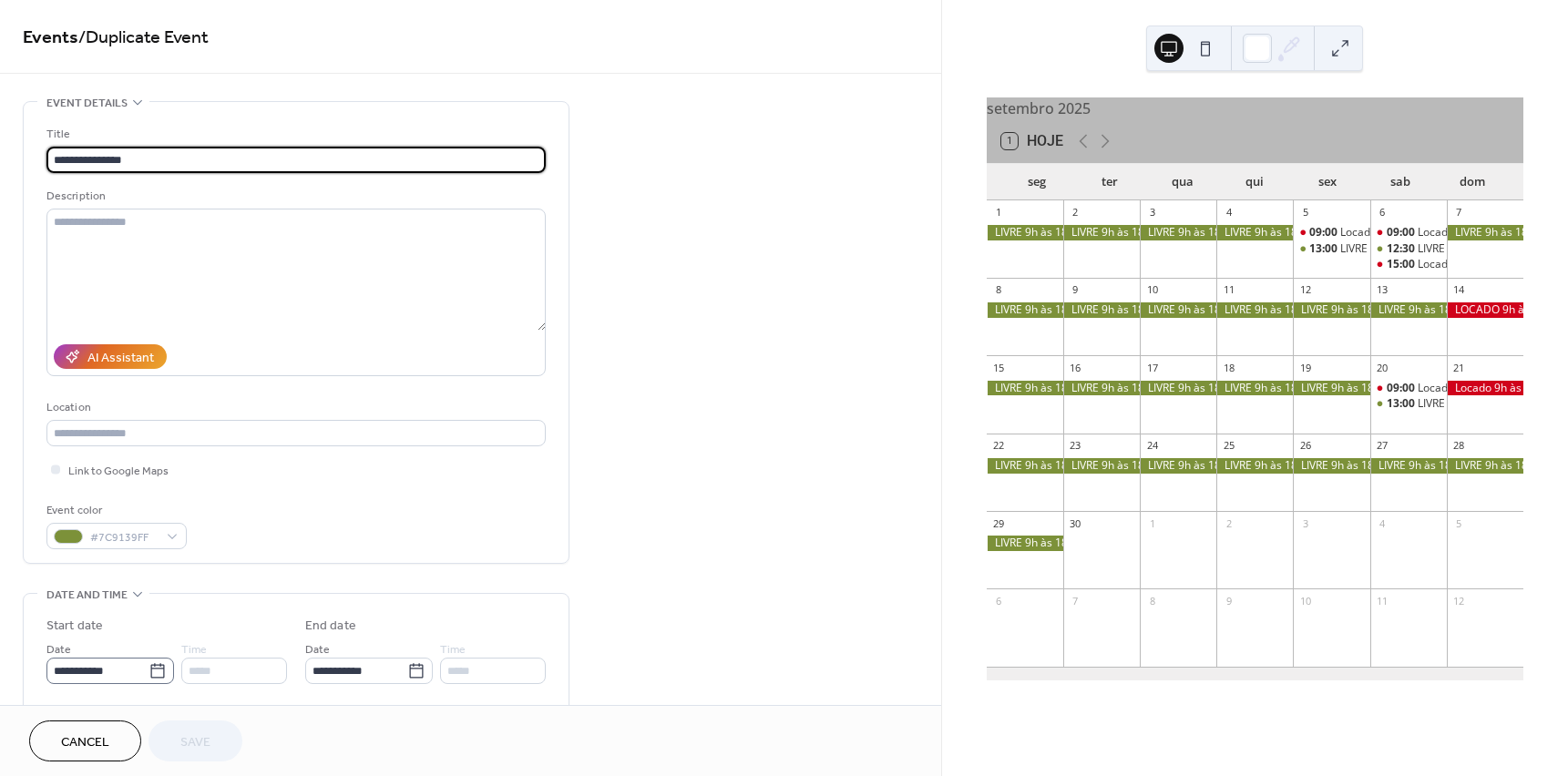 click 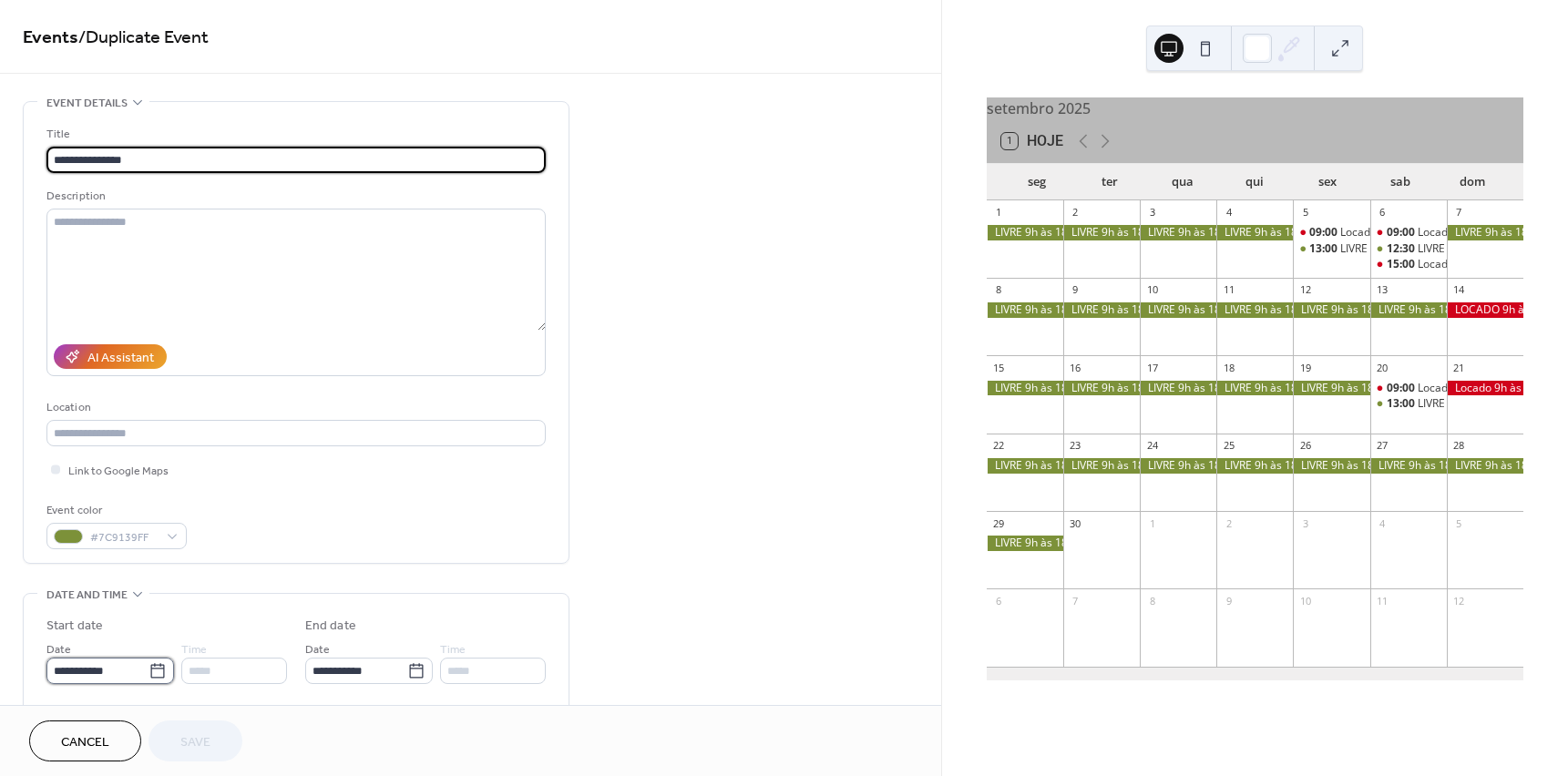 click on "**********" at bounding box center (97, 670) 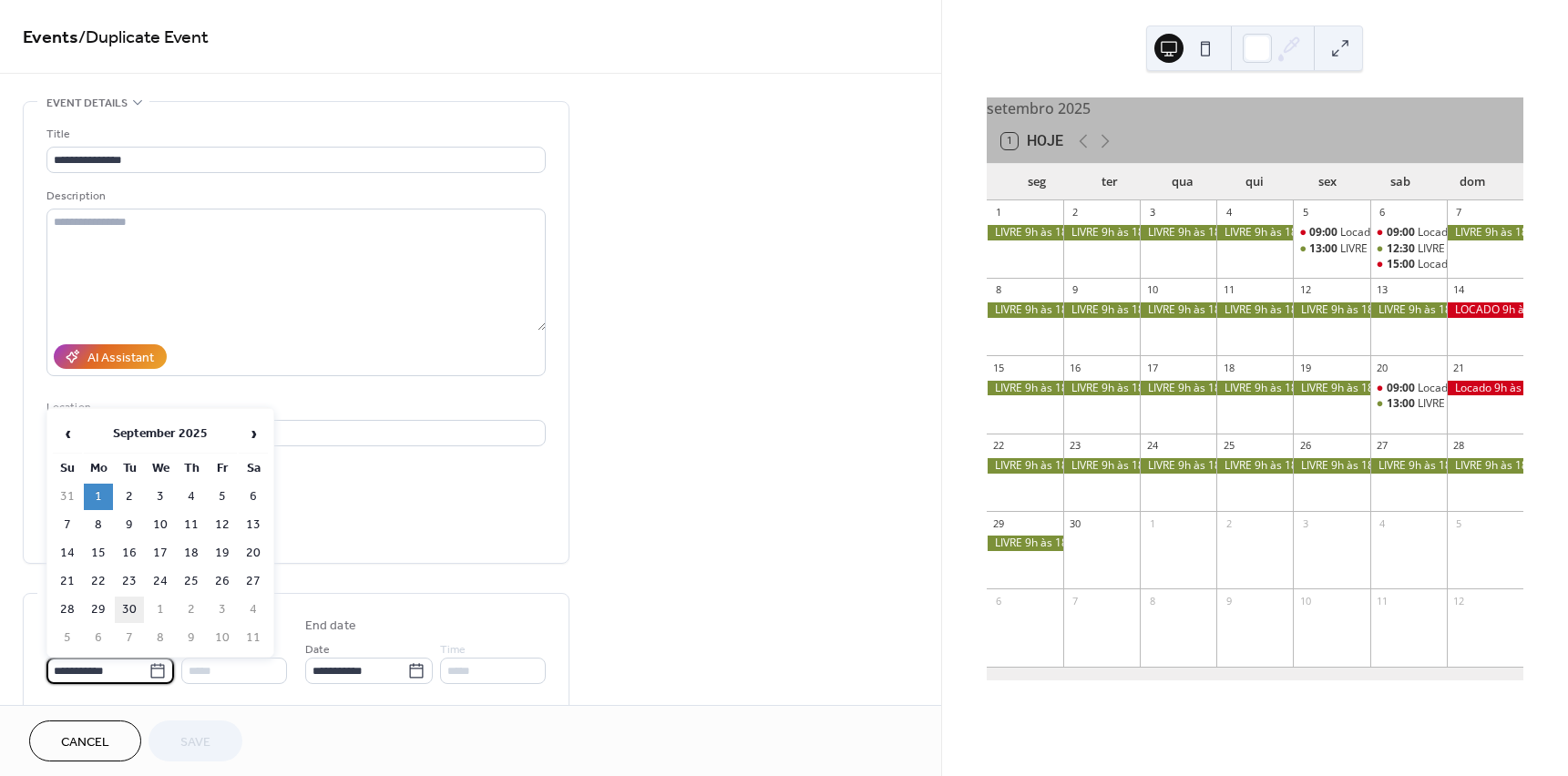 click on "30" at bounding box center [129, 609] 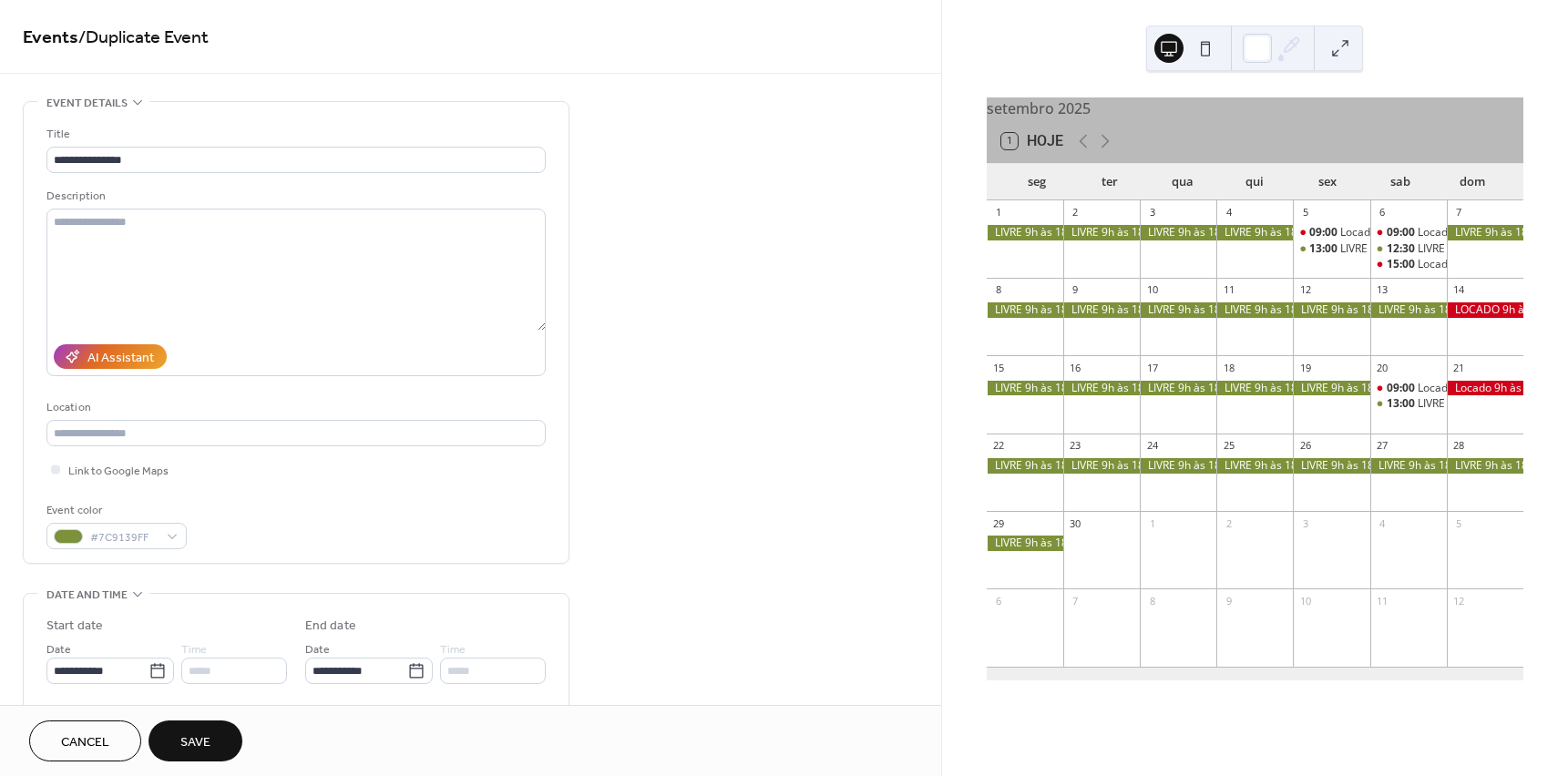 click on "Save" at bounding box center [195, 742] 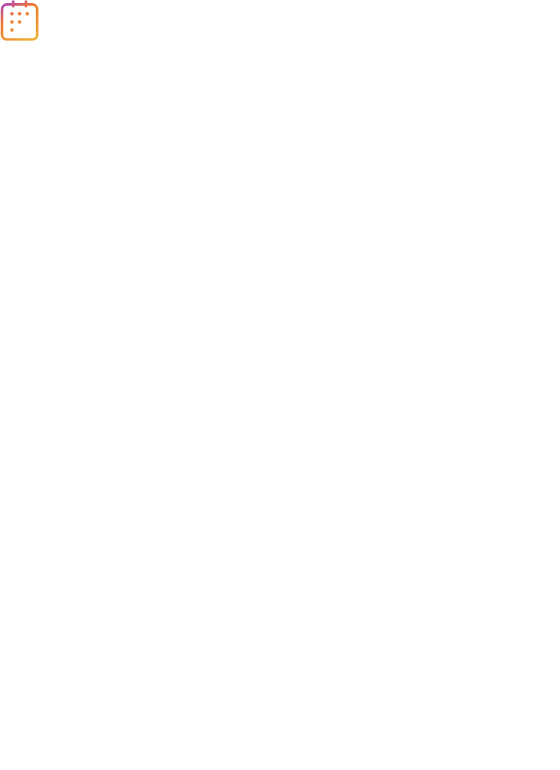 scroll, scrollTop: 0, scrollLeft: 0, axis: both 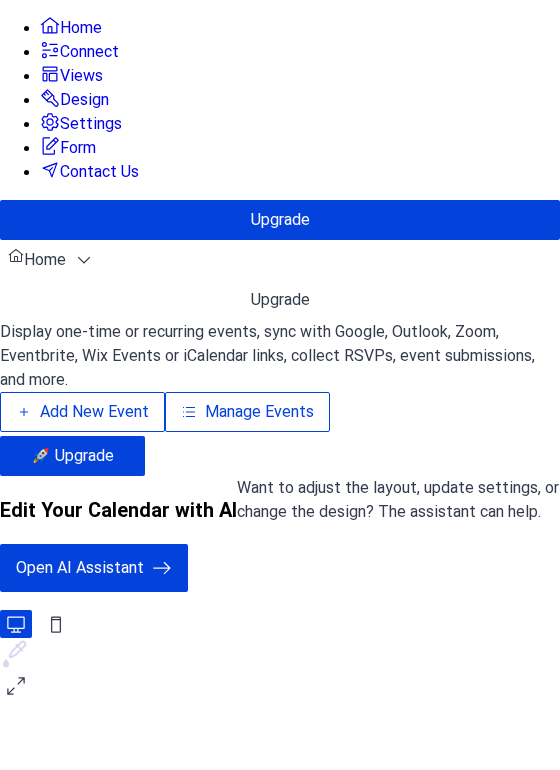 click on "Manage Events" at bounding box center [259, 412] 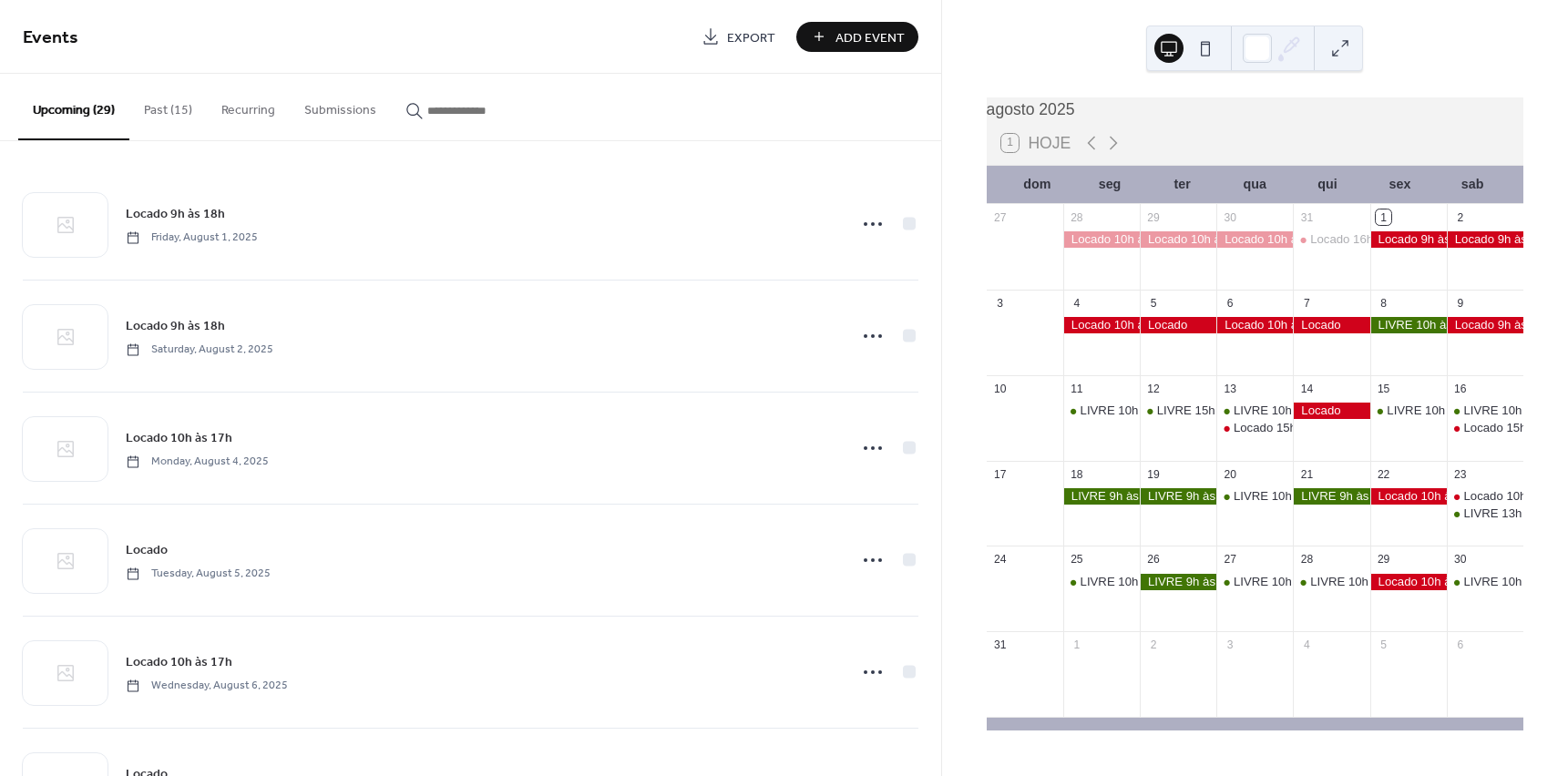 scroll, scrollTop: 0, scrollLeft: 0, axis: both 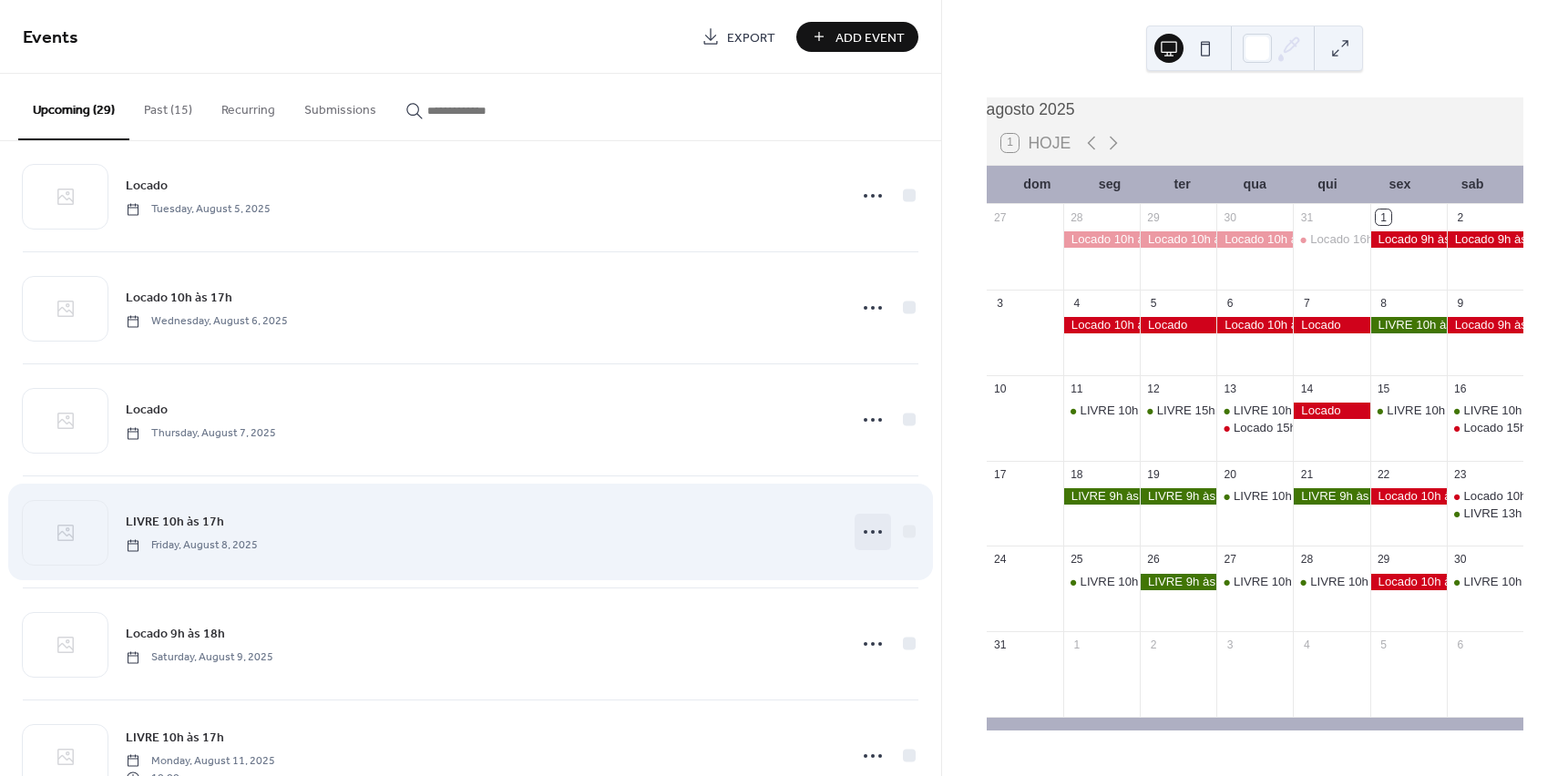 click 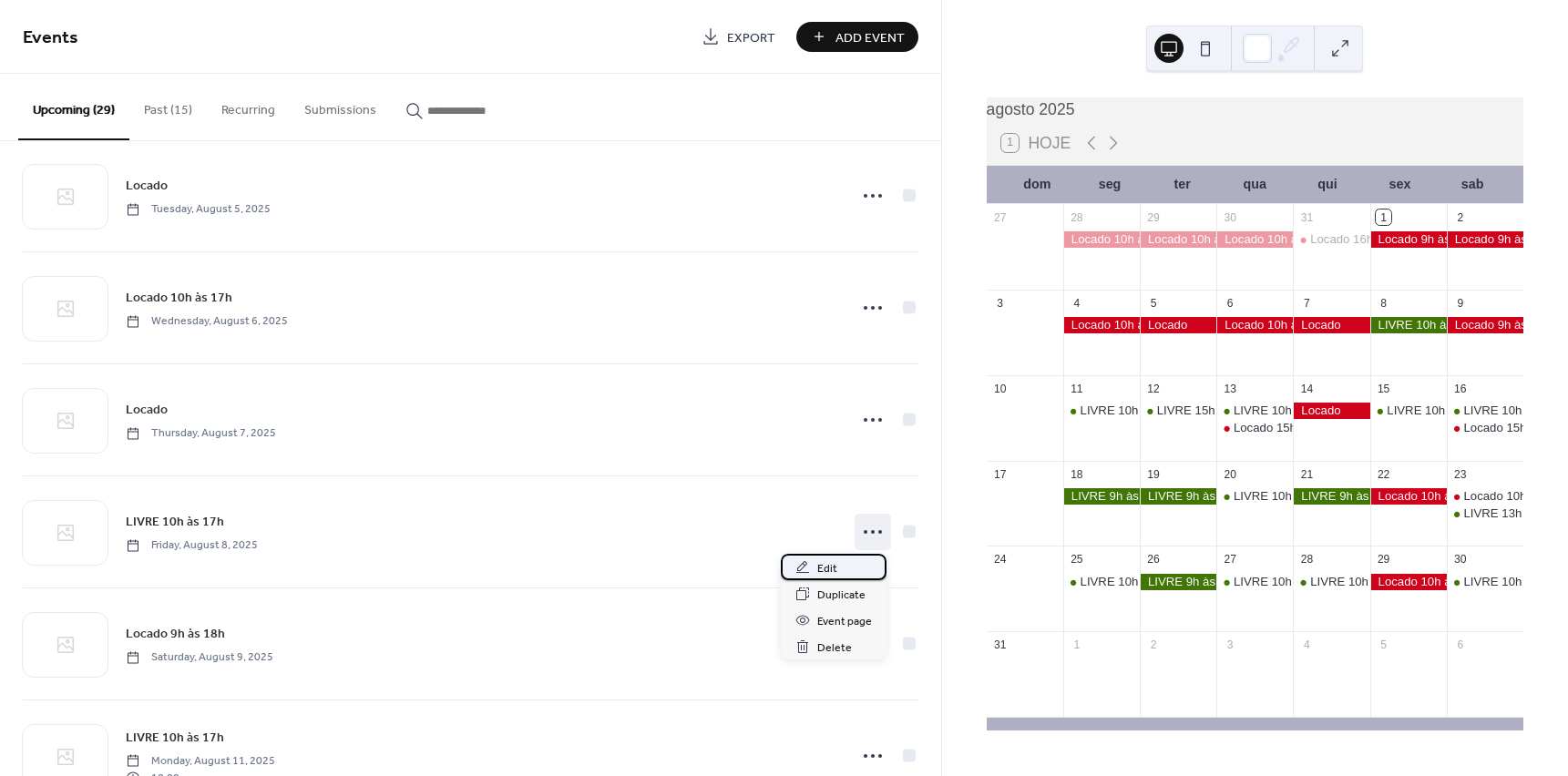 click on "Edit" at bounding box center (827, 568) 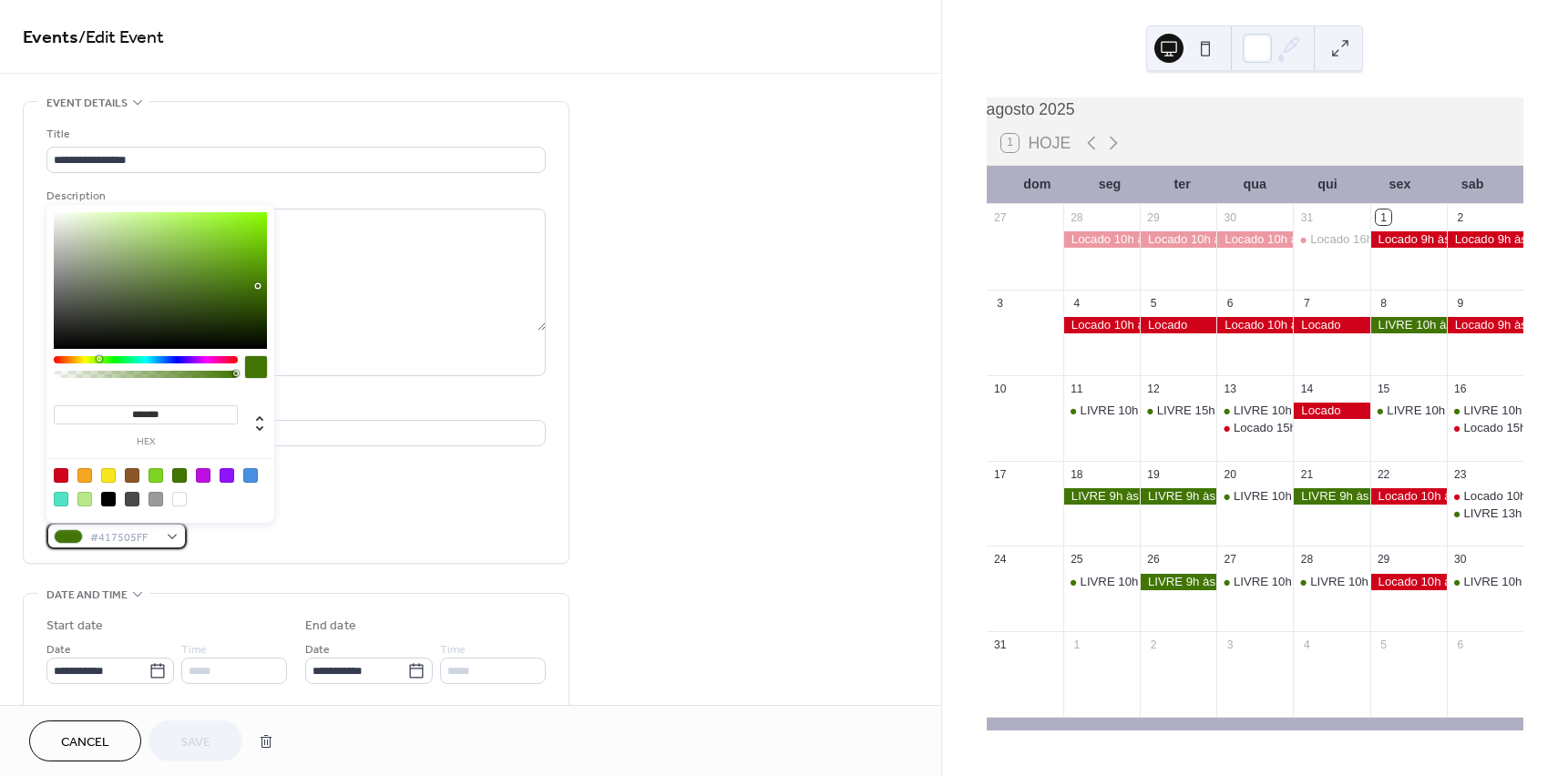 click on "#417505FF" at bounding box center [117, 536] 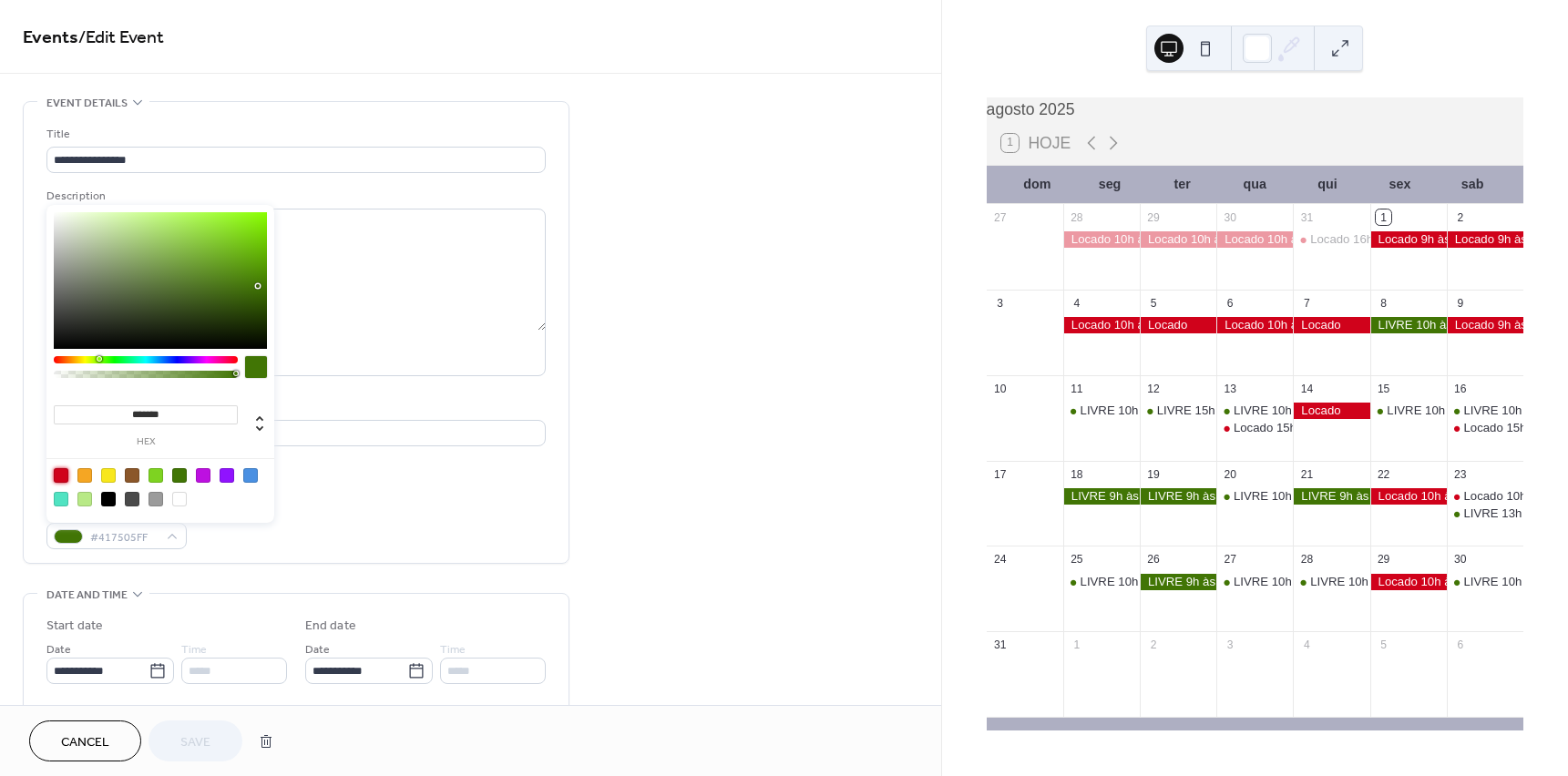 click at bounding box center [61, 475] 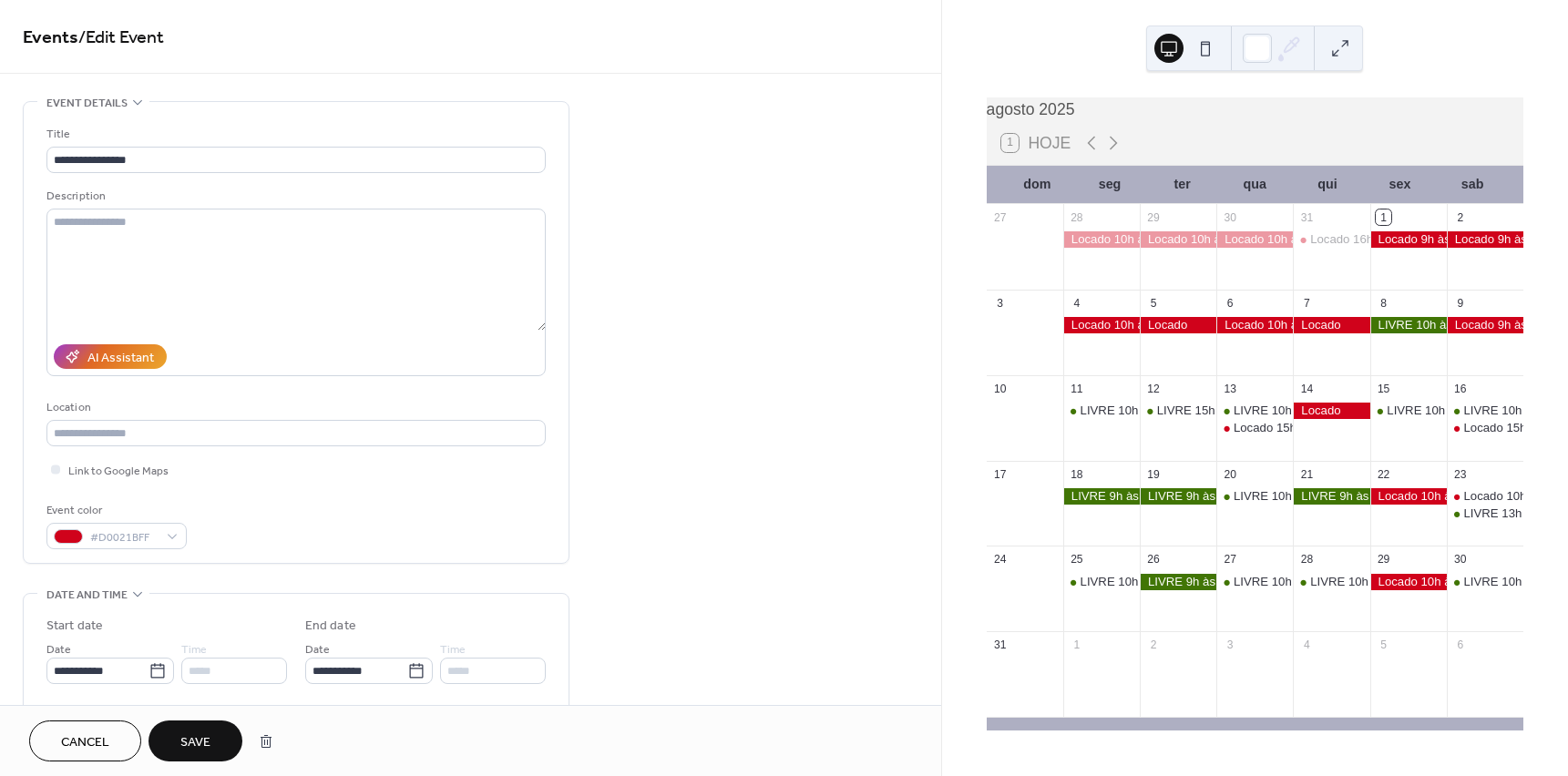 click on "Cancel" at bounding box center [85, 742] 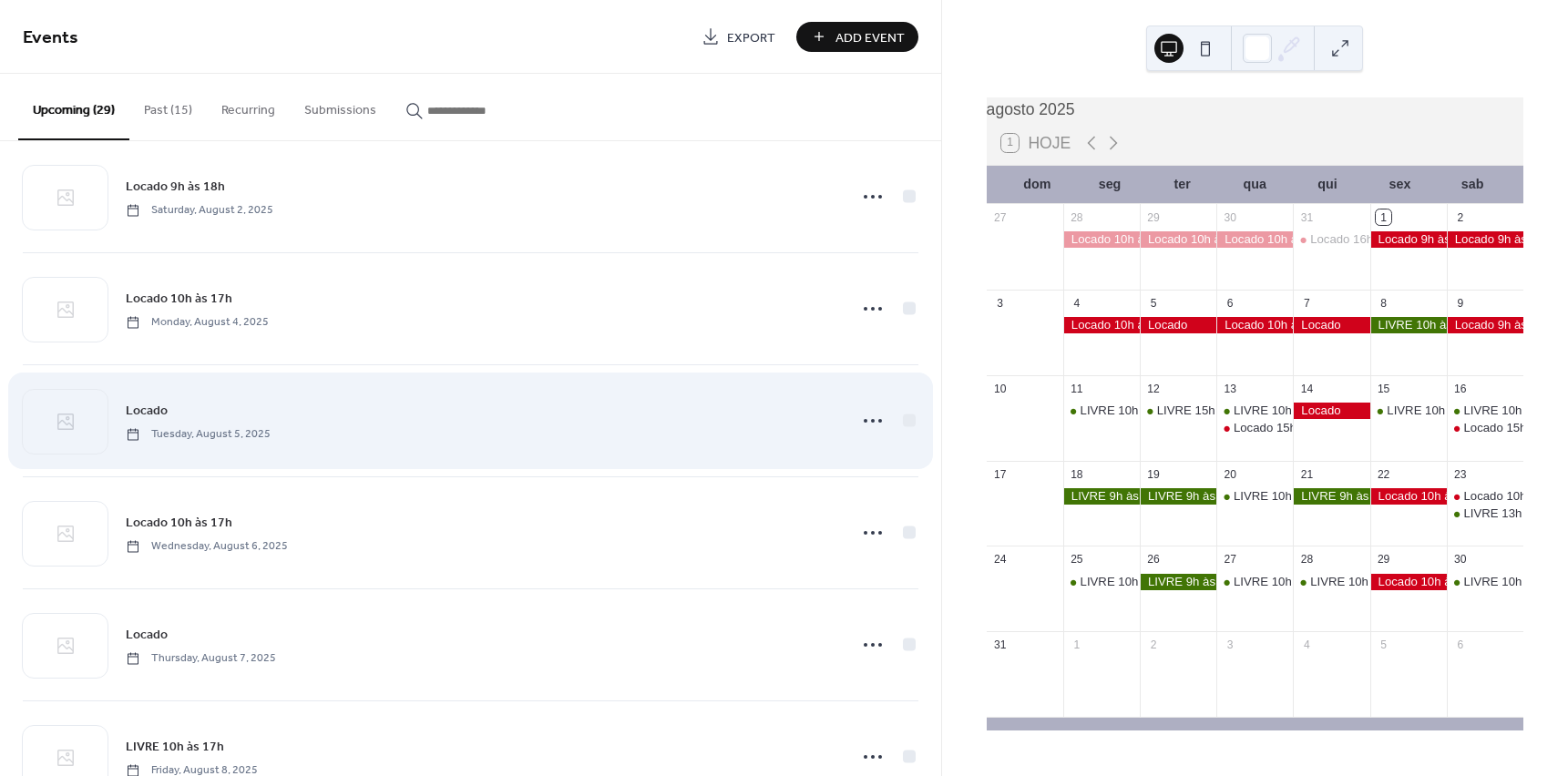 scroll, scrollTop: 273, scrollLeft: 0, axis: vertical 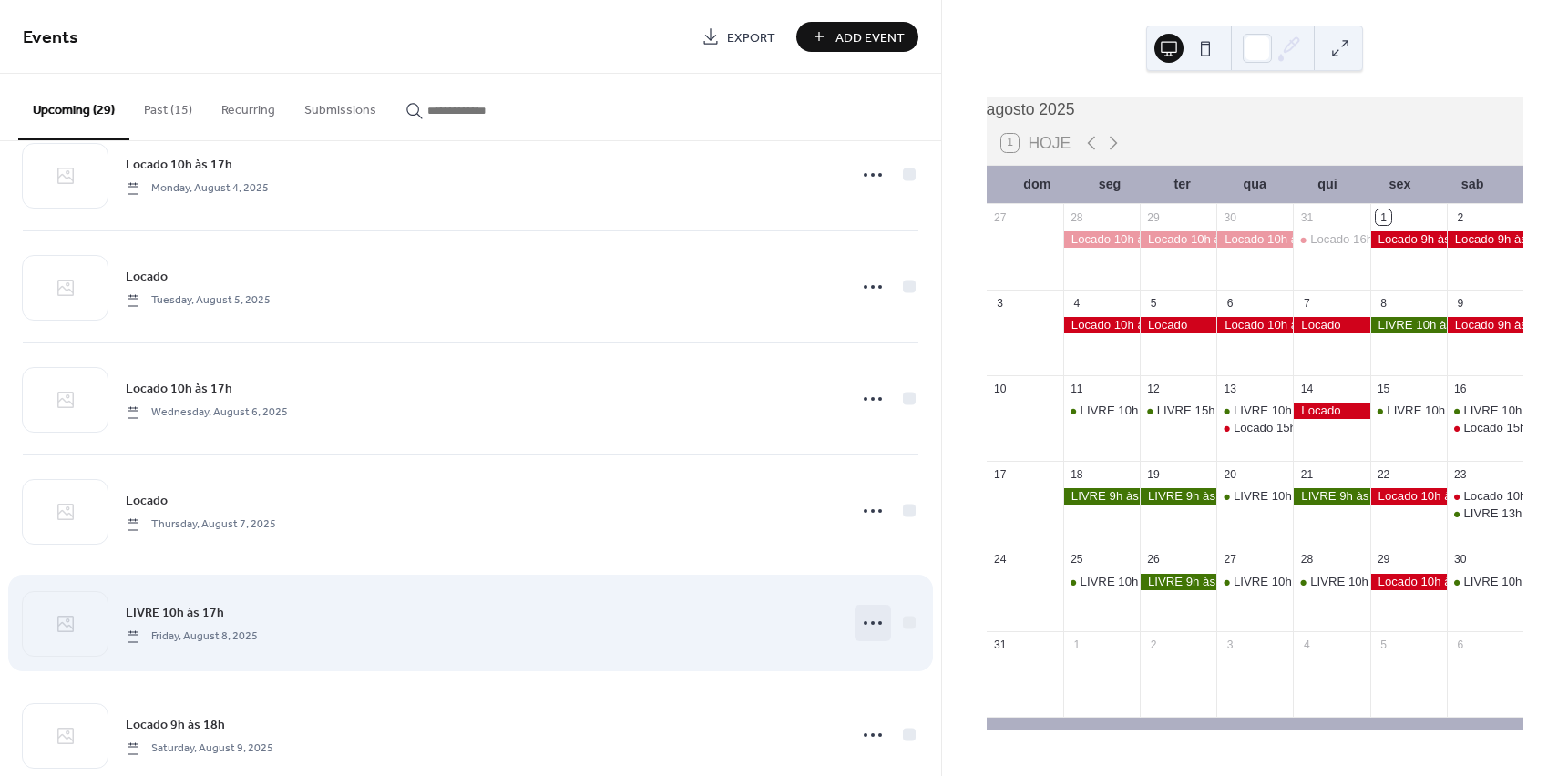 click 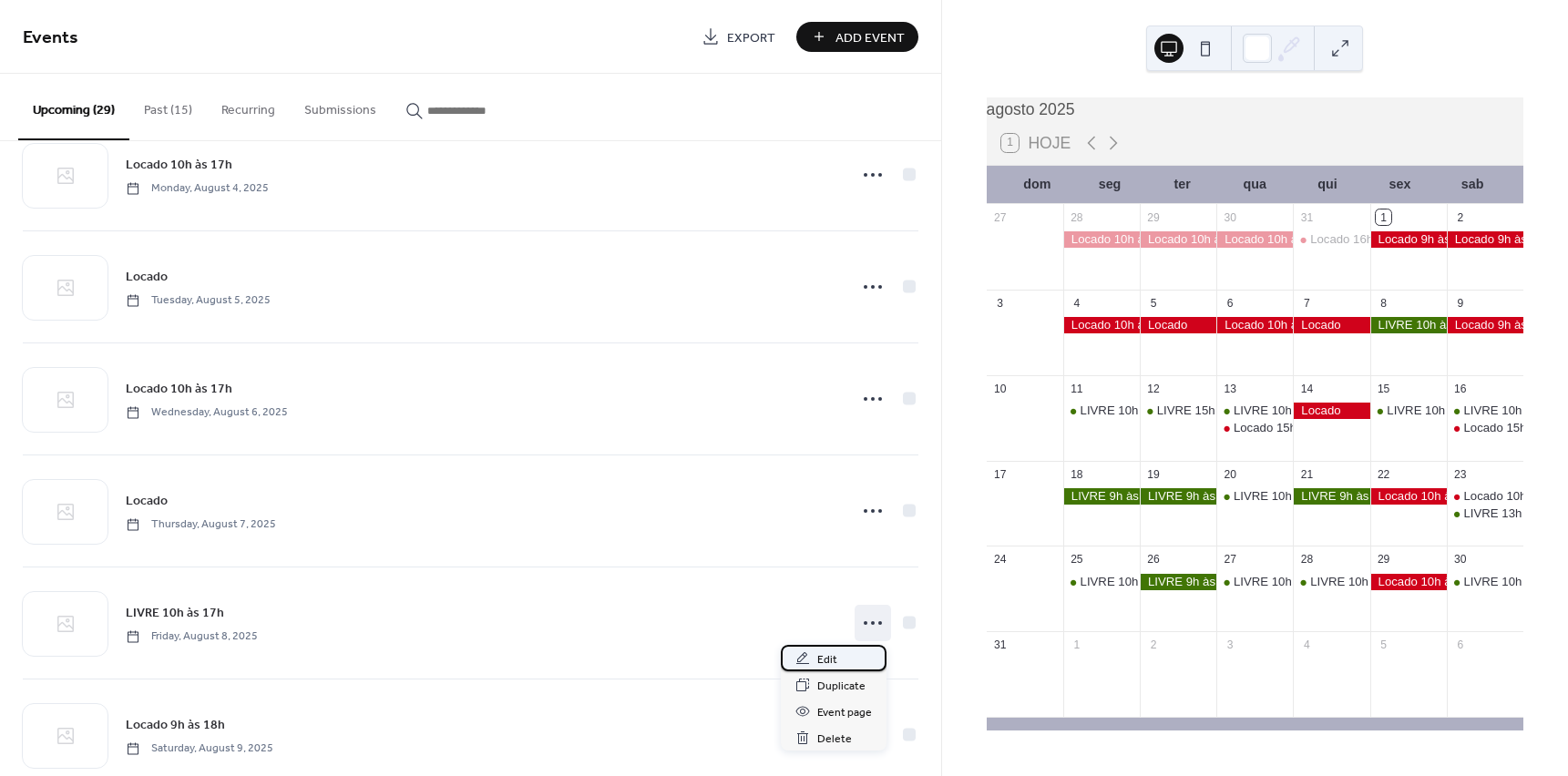click on "Edit" at bounding box center (827, 659) 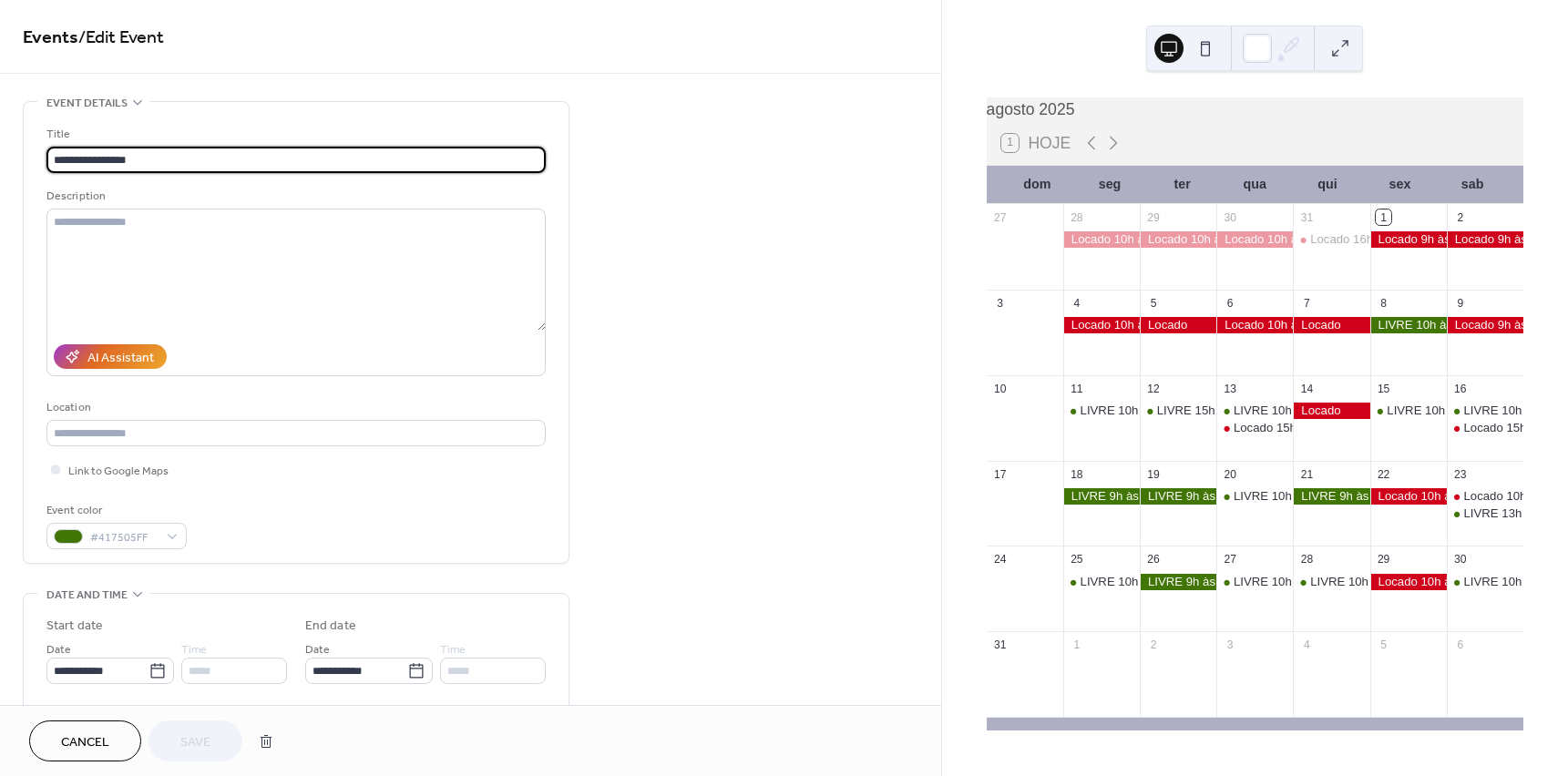 drag, startPoint x: 121, startPoint y: 162, endPoint x: 268, endPoint y: 168, distance: 147.1224 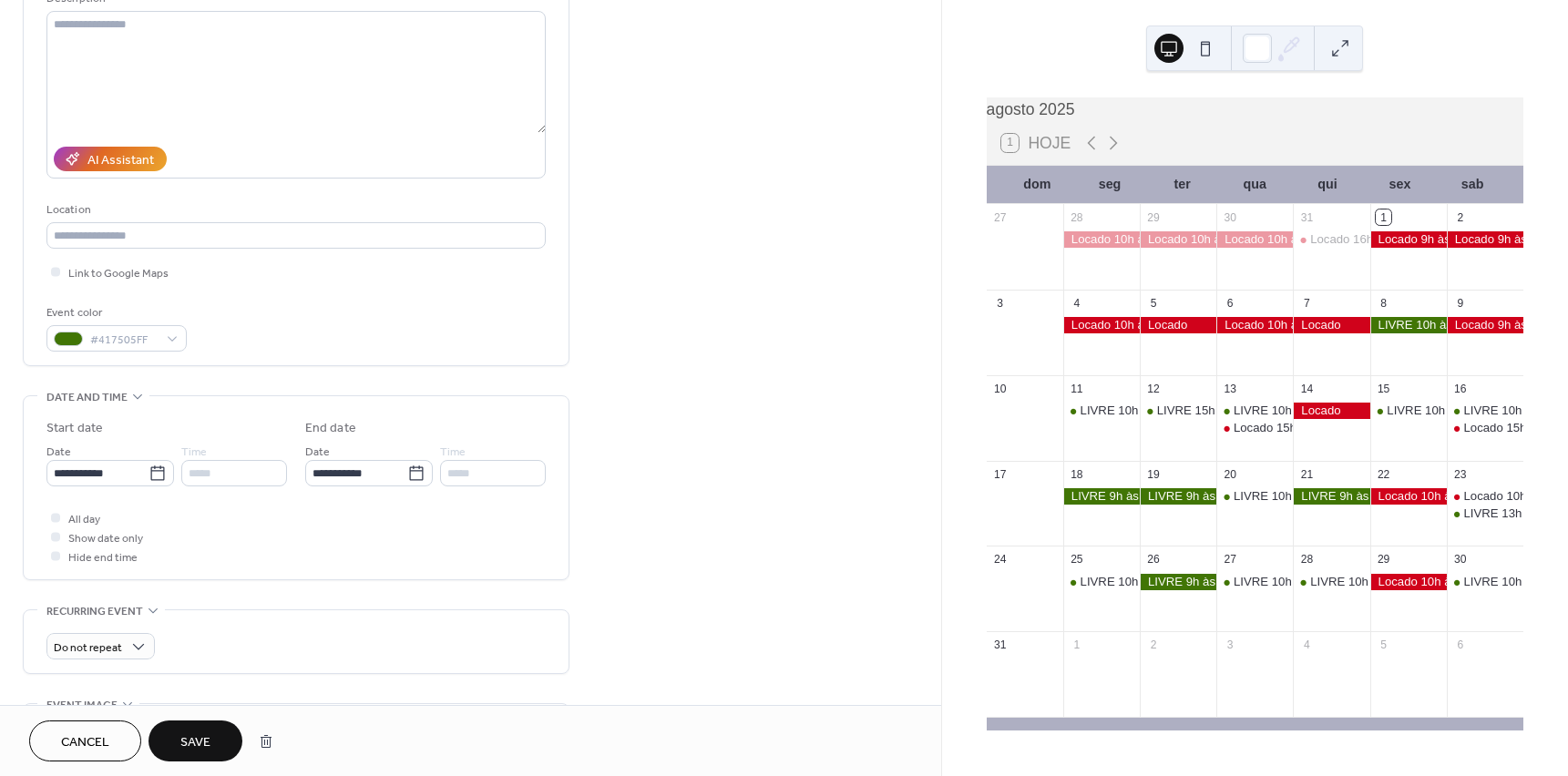 scroll, scrollTop: 273, scrollLeft: 0, axis: vertical 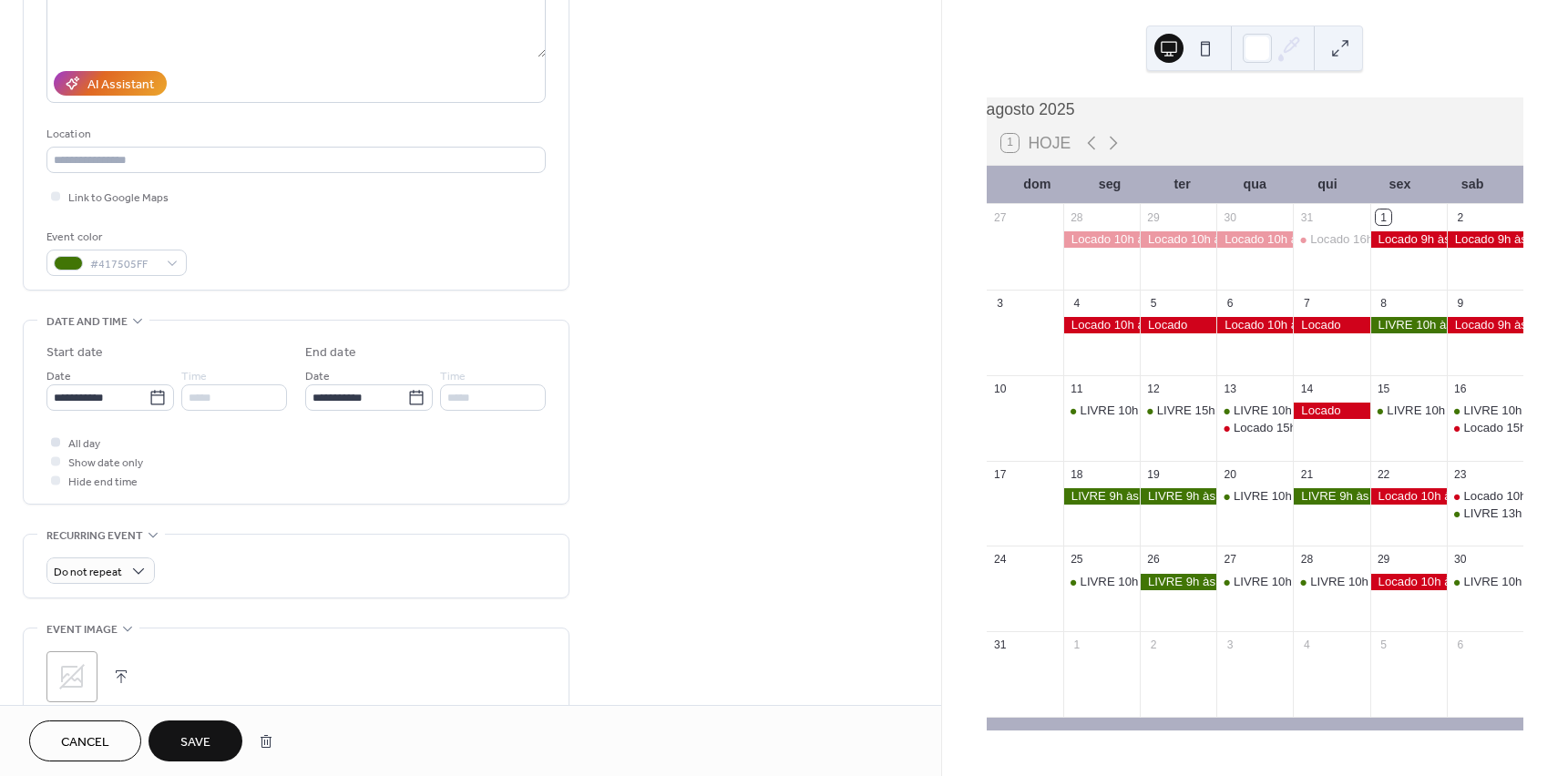 type on "**********" 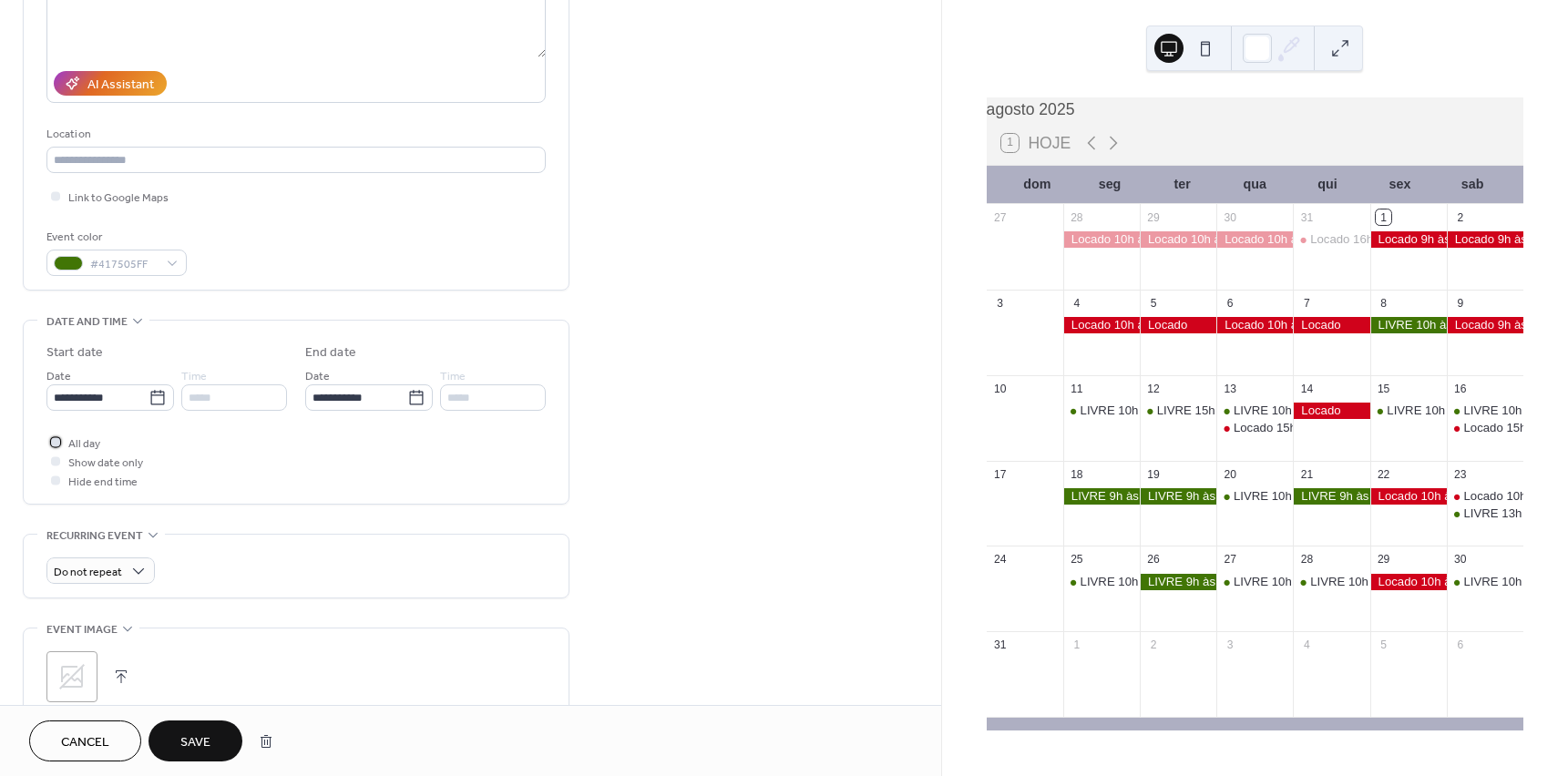 click 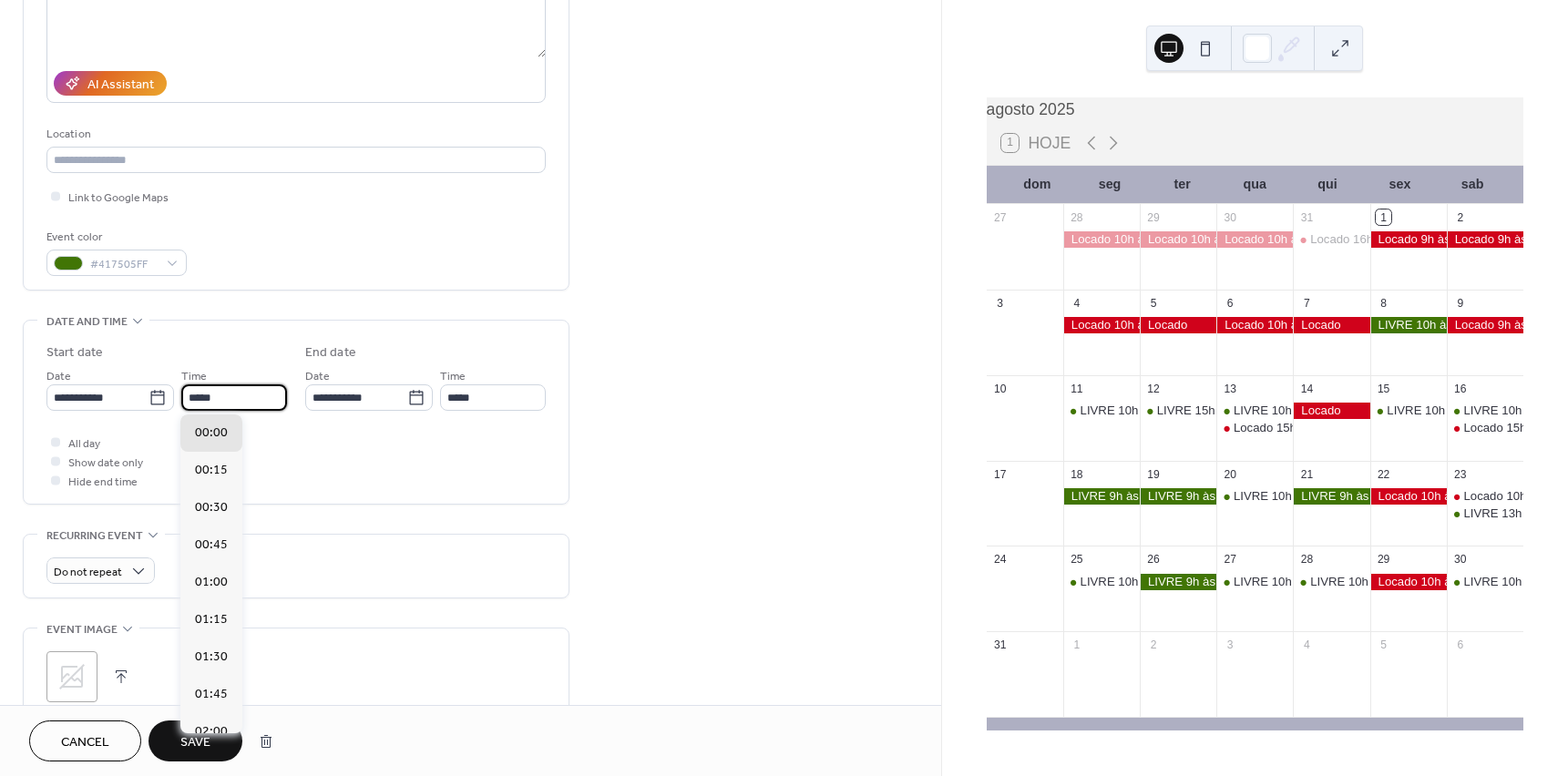 click on "*****" at bounding box center (234, 397) 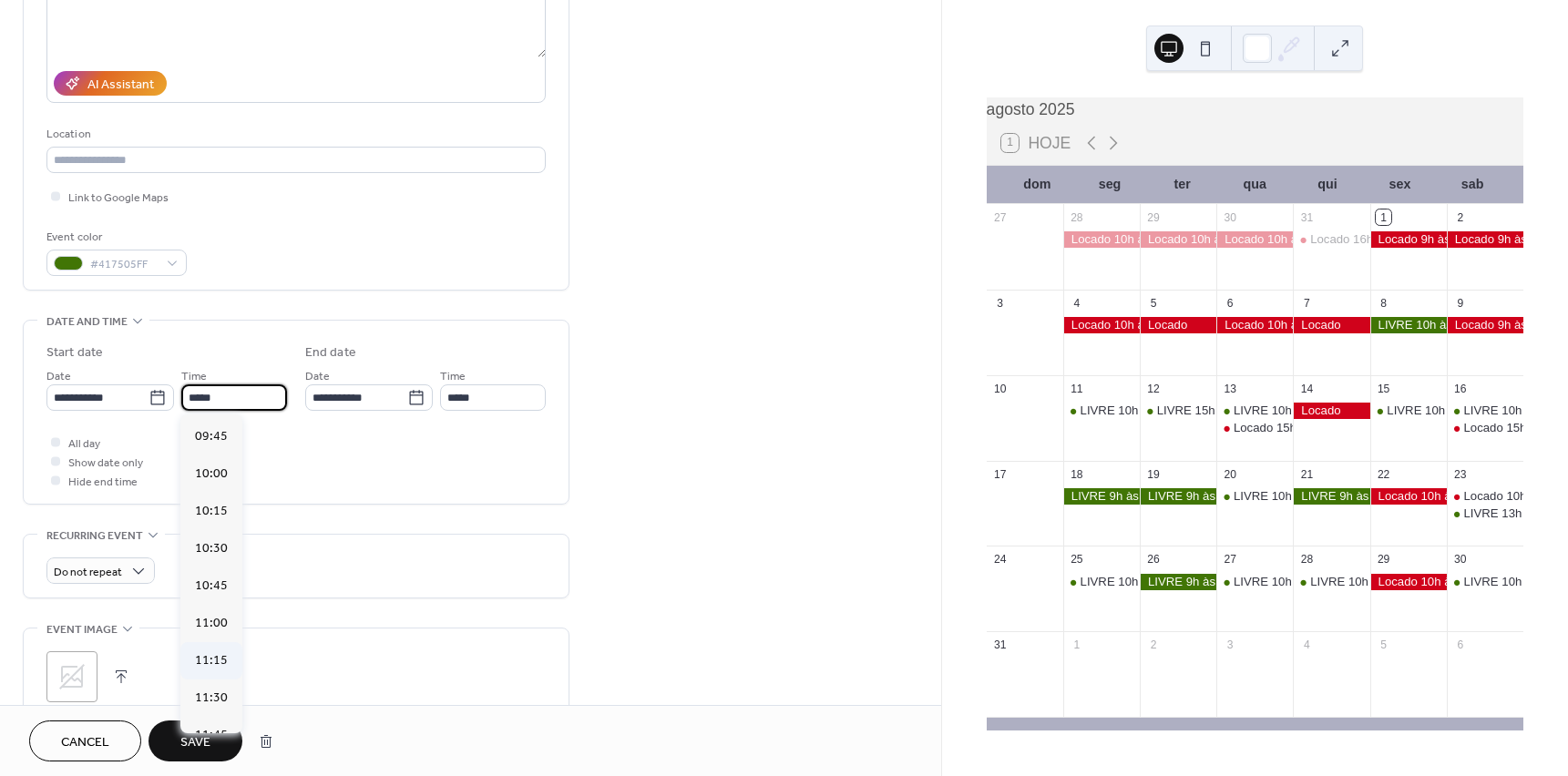 scroll, scrollTop: 1457, scrollLeft: 0, axis: vertical 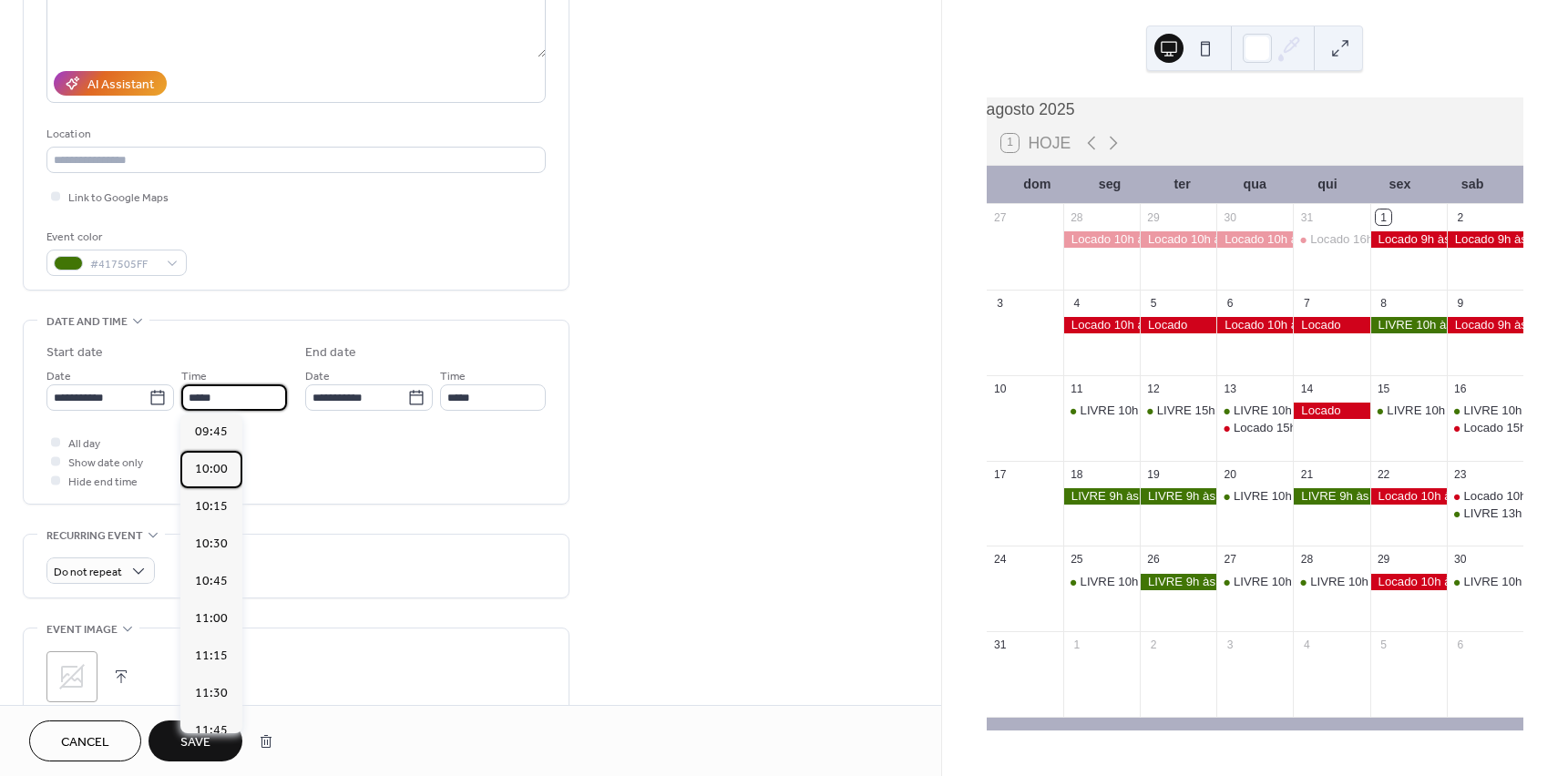 click on "10:00" at bounding box center [211, 469] 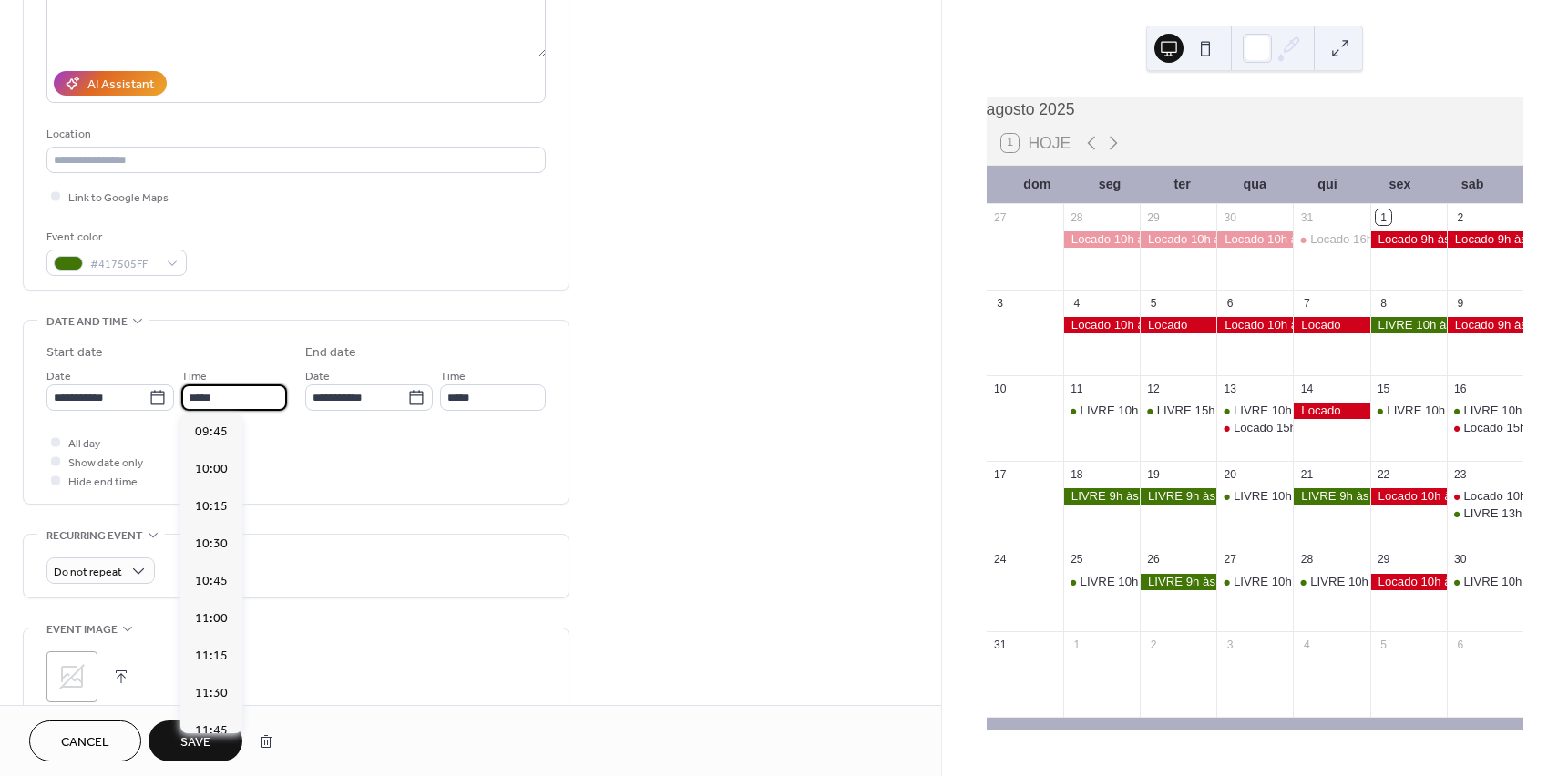 type on "*****" 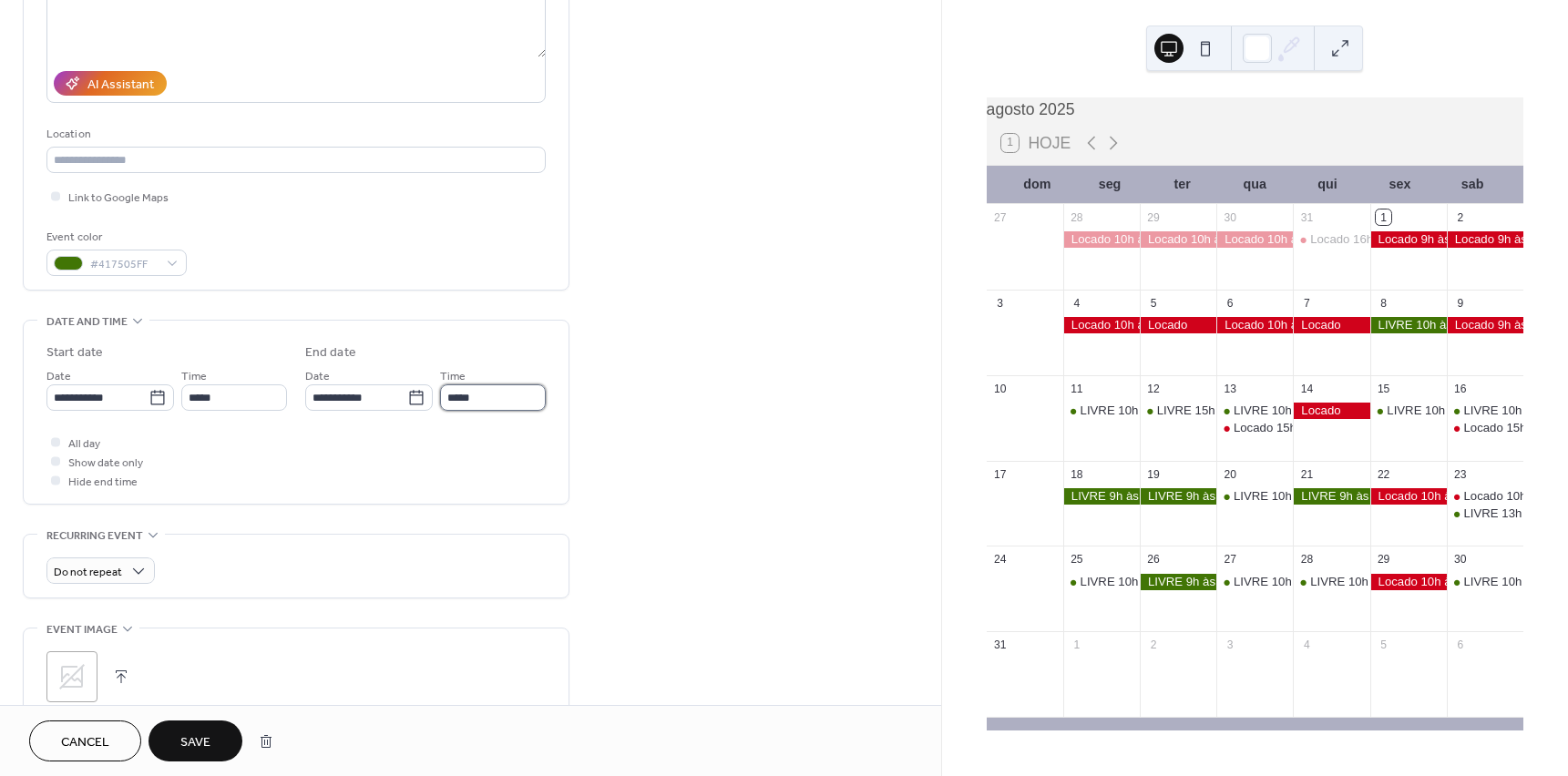 click on "*****" at bounding box center [493, 397] 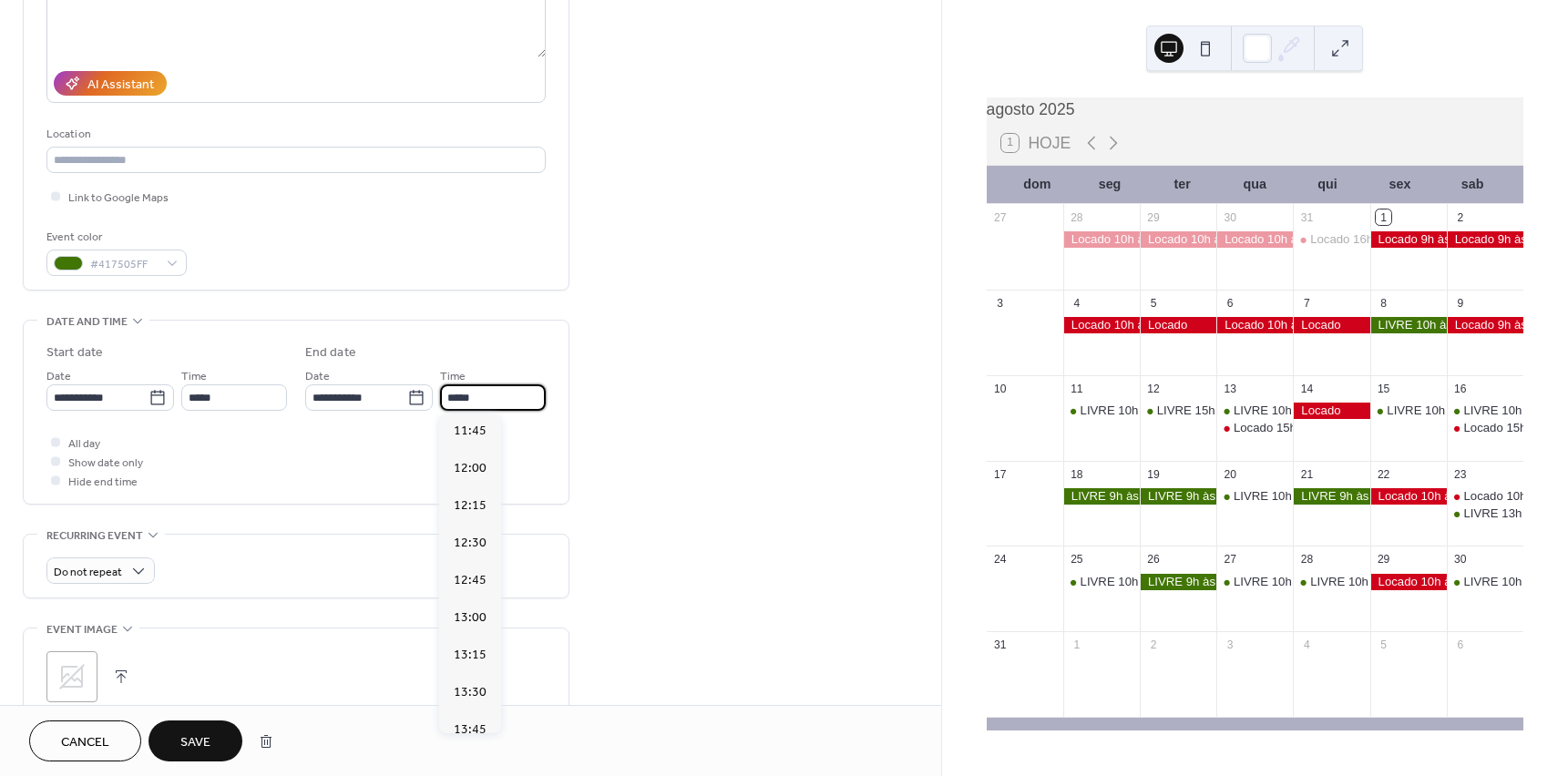 scroll, scrollTop: 364, scrollLeft: 0, axis: vertical 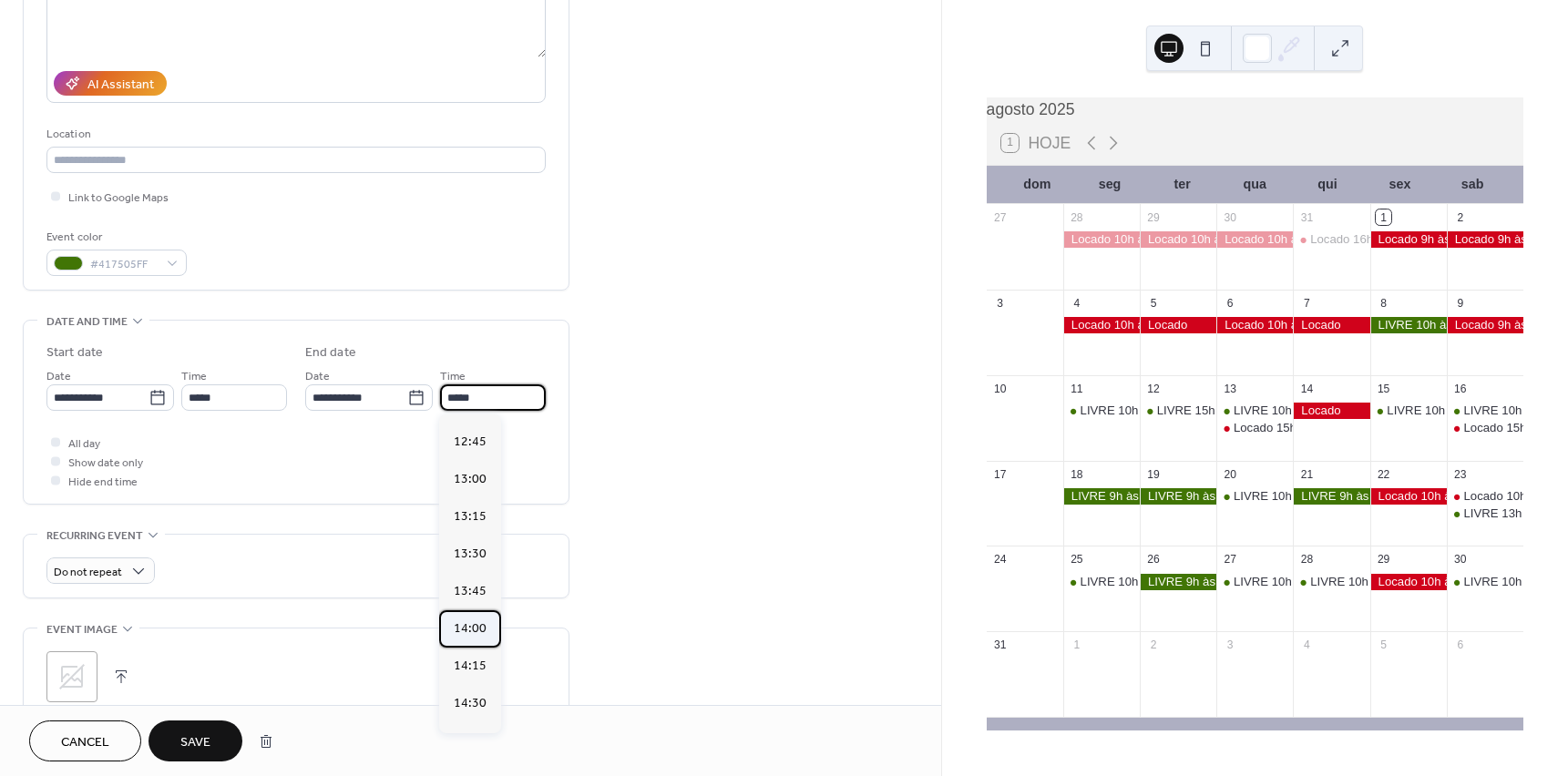 click on "14:00" at bounding box center (470, 628) 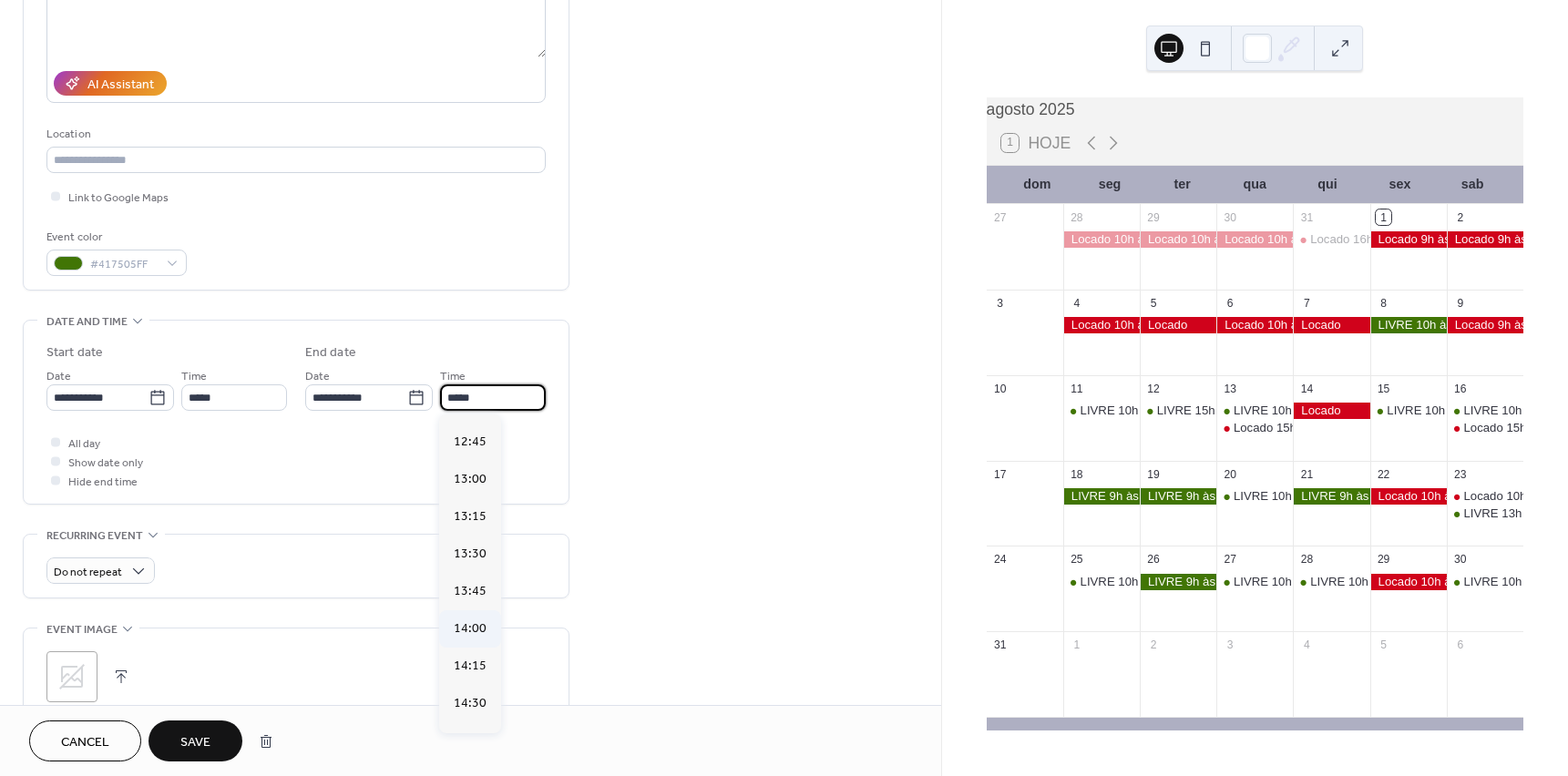 type on "*****" 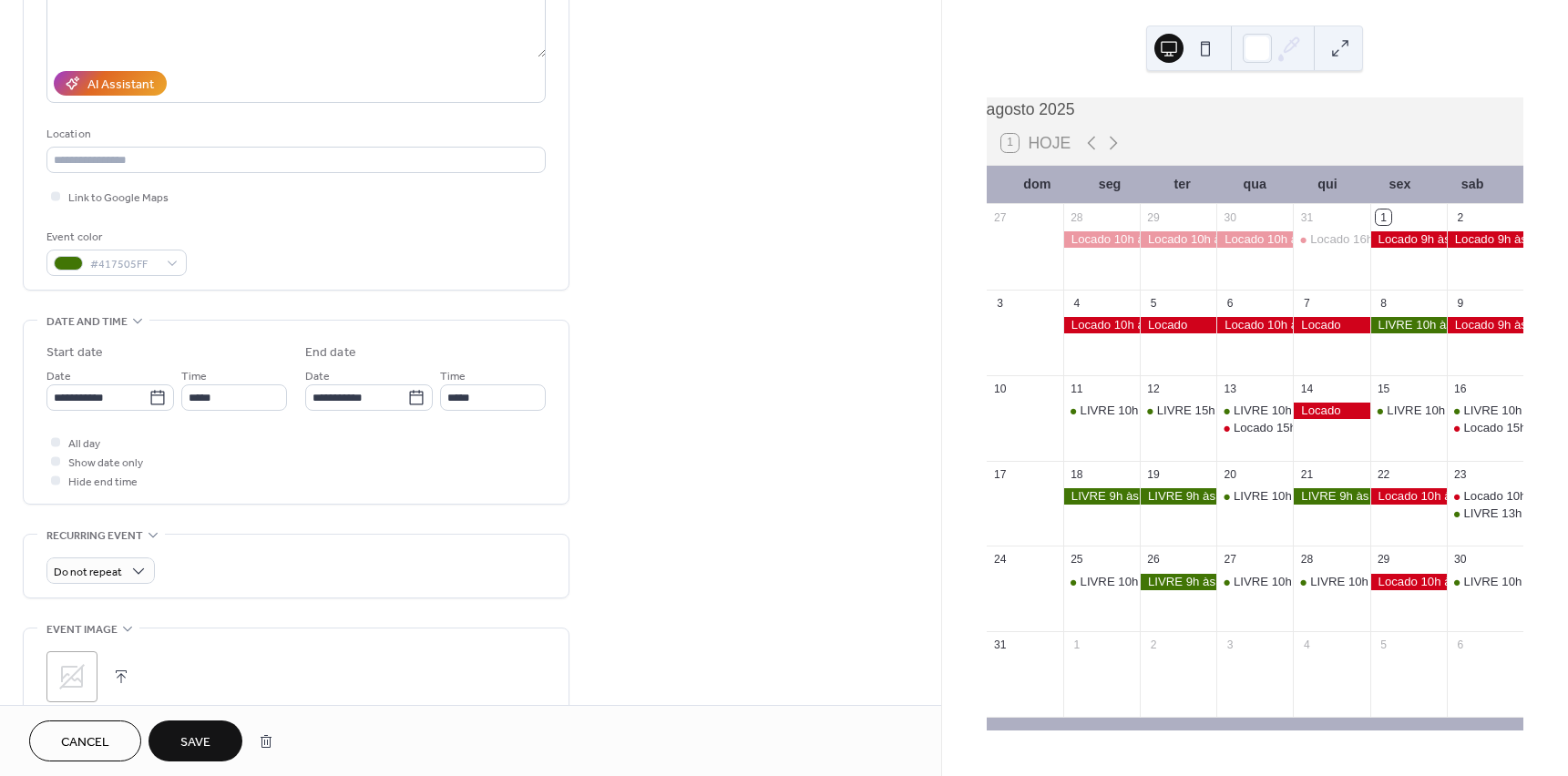 click on "Save" at bounding box center [195, 742] 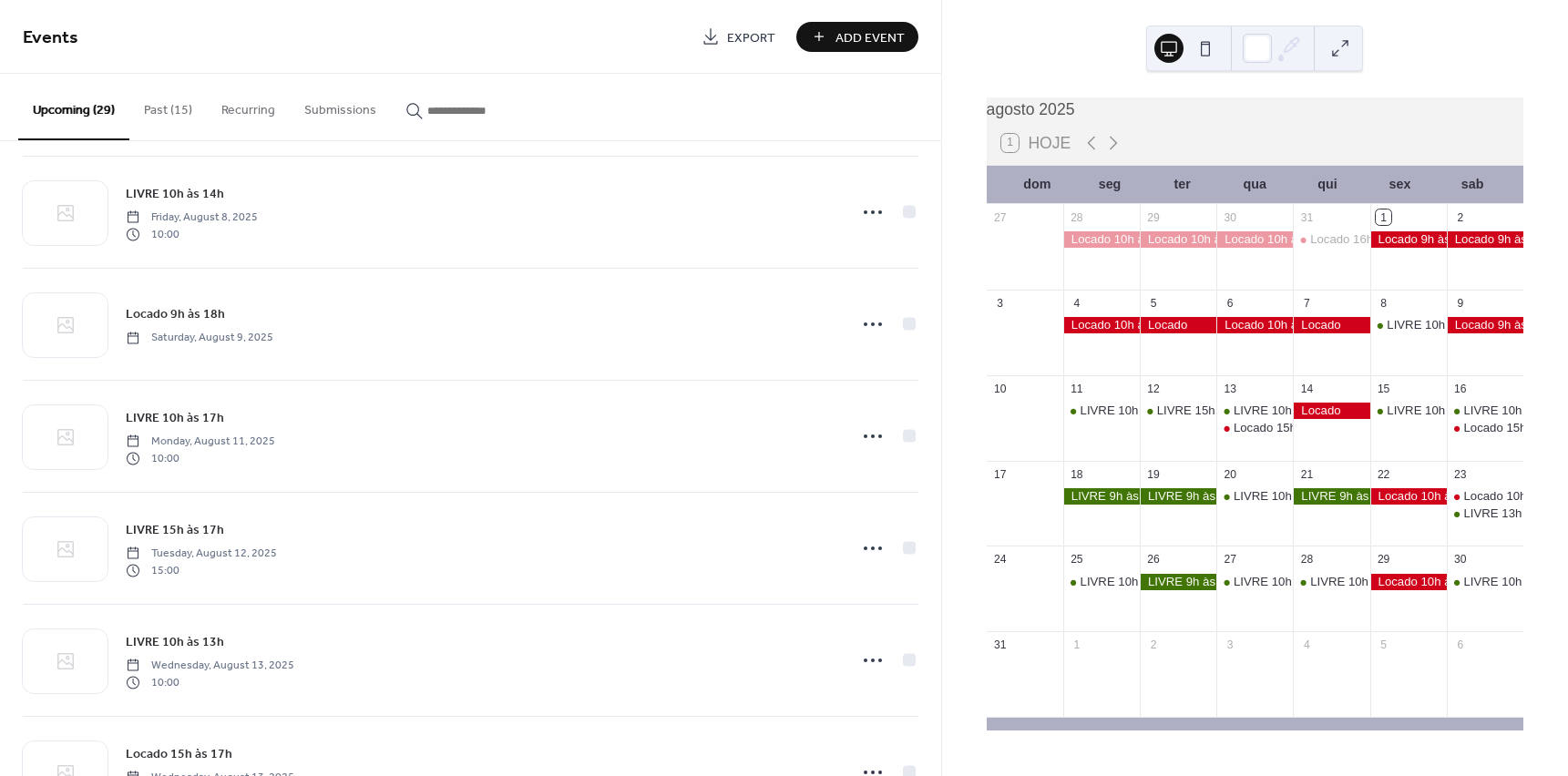 scroll, scrollTop: 729, scrollLeft: 0, axis: vertical 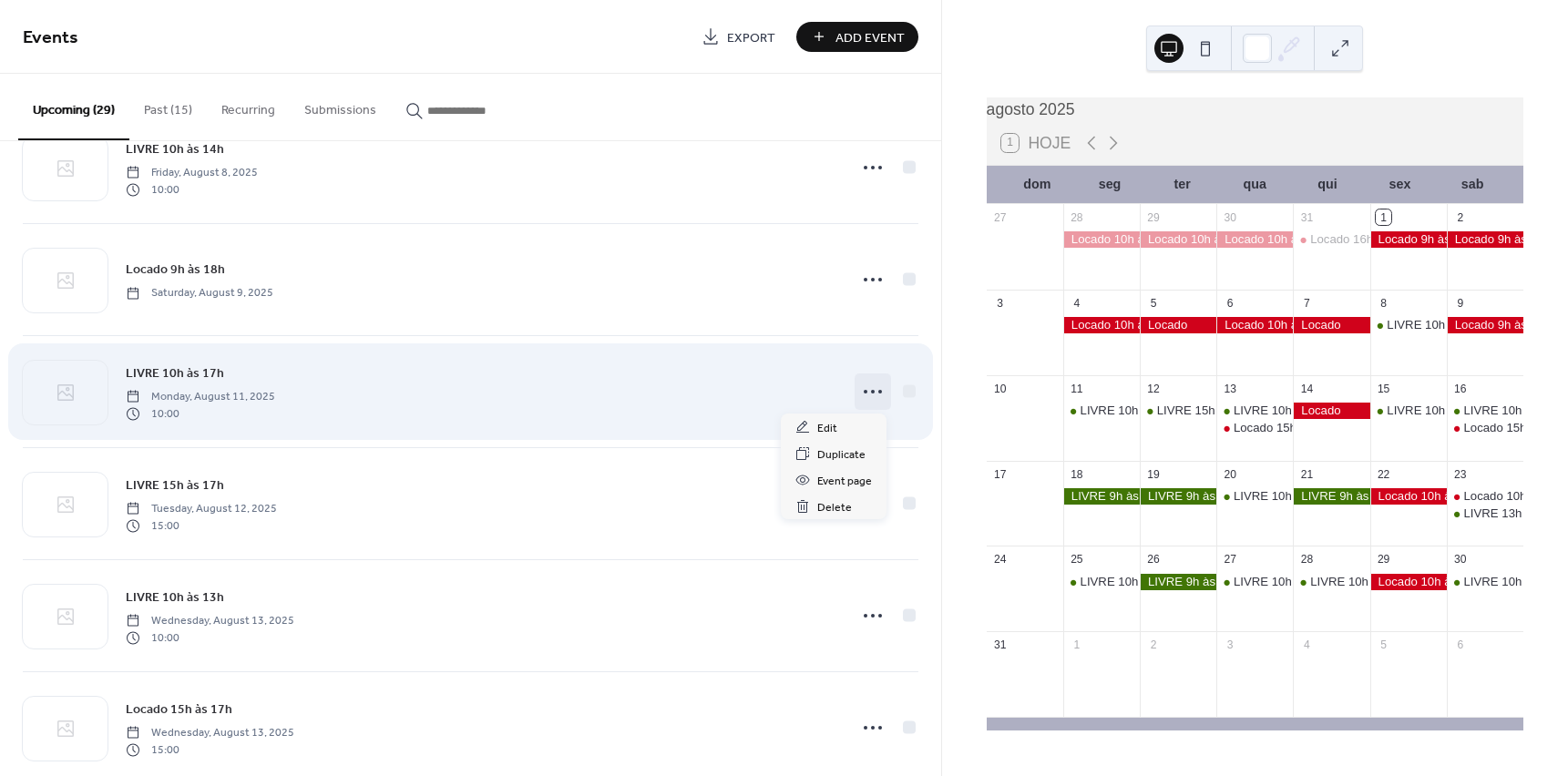 click 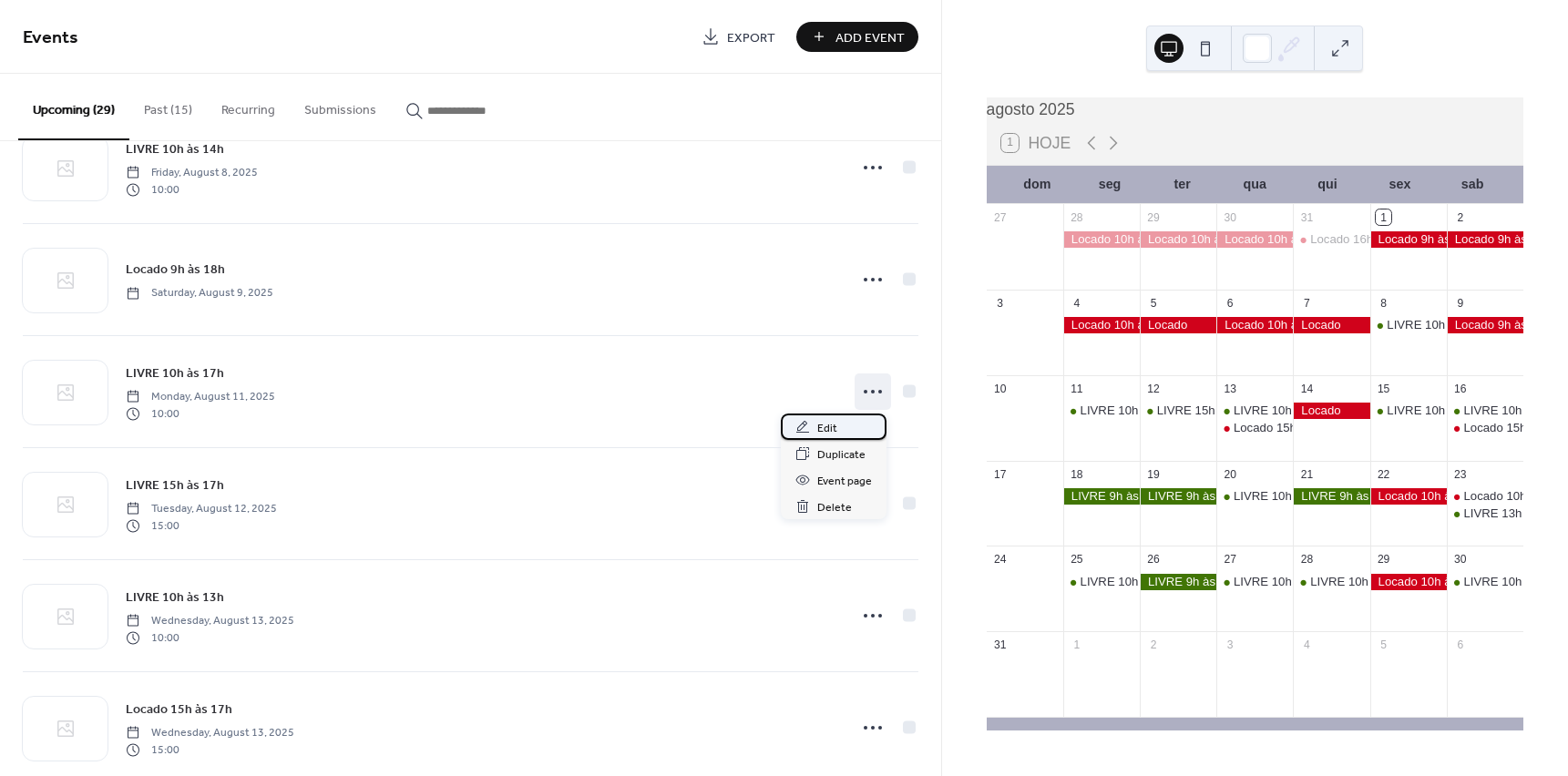 click on "Edit" at bounding box center (834, 426) 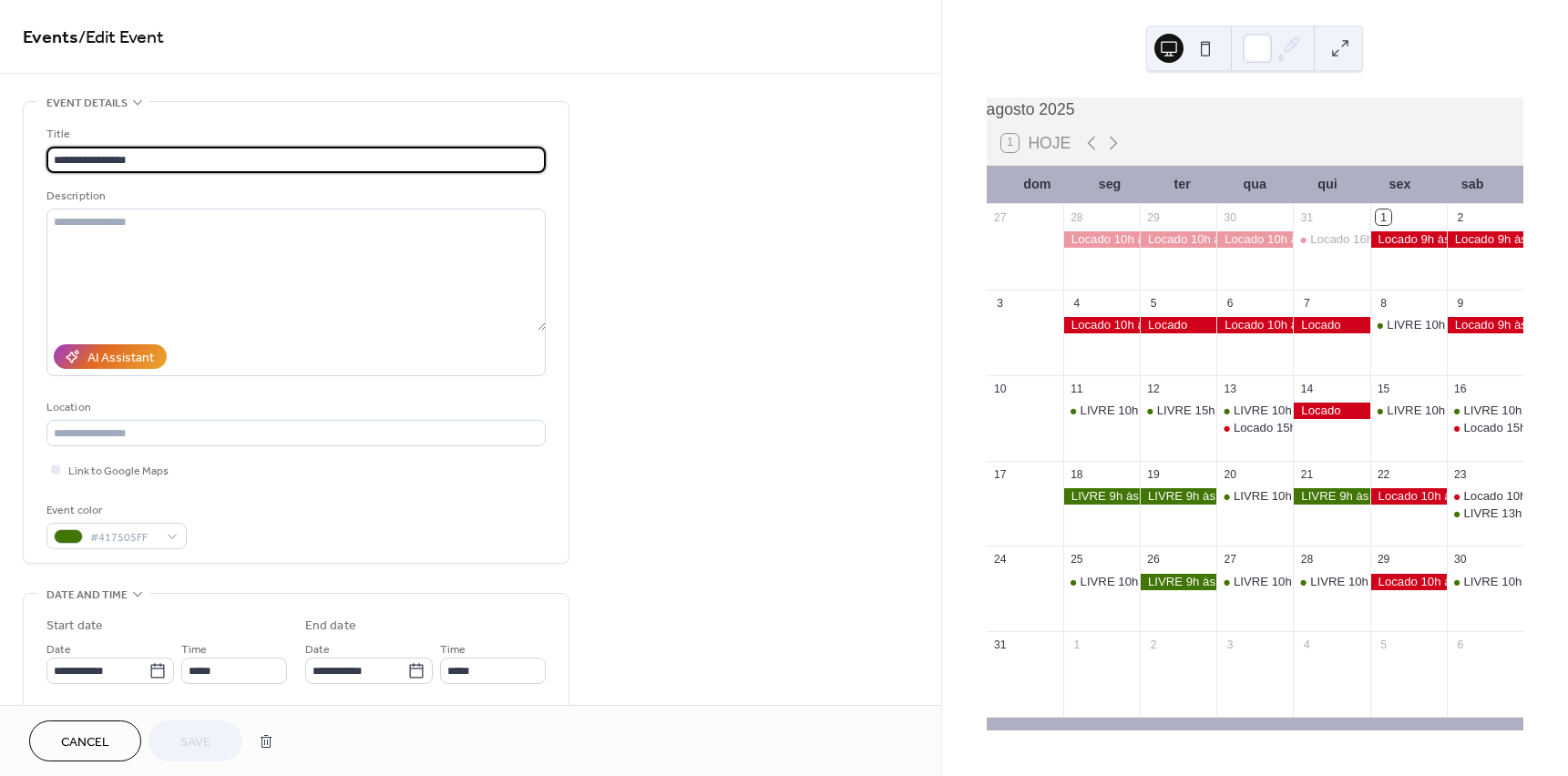 drag, startPoint x: 122, startPoint y: 160, endPoint x: 168, endPoint y: 162, distance: 46.043458 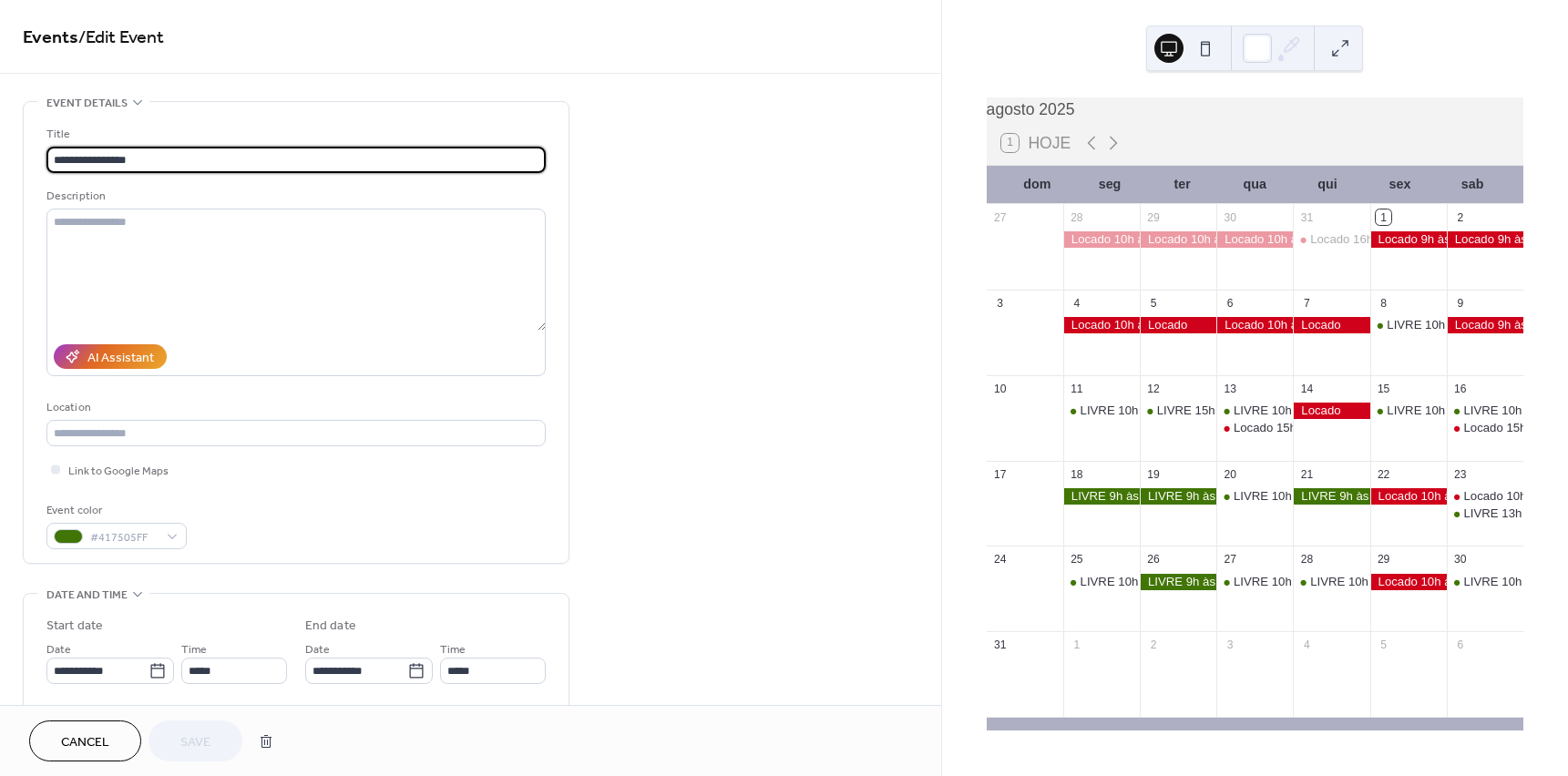 click on "**********" at bounding box center (296, 159) 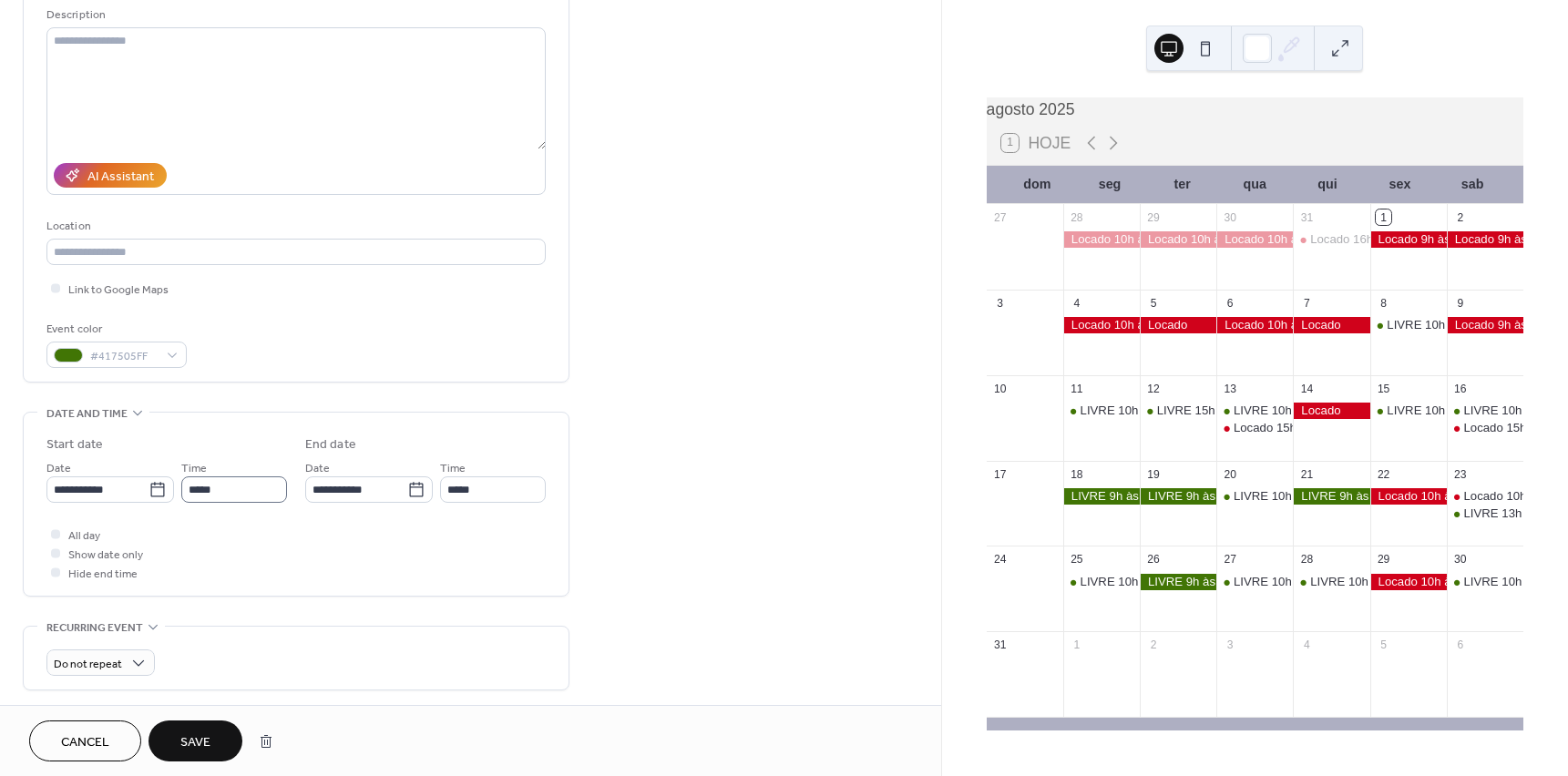 scroll, scrollTop: 182, scrollLeft: 0, axis: vertical 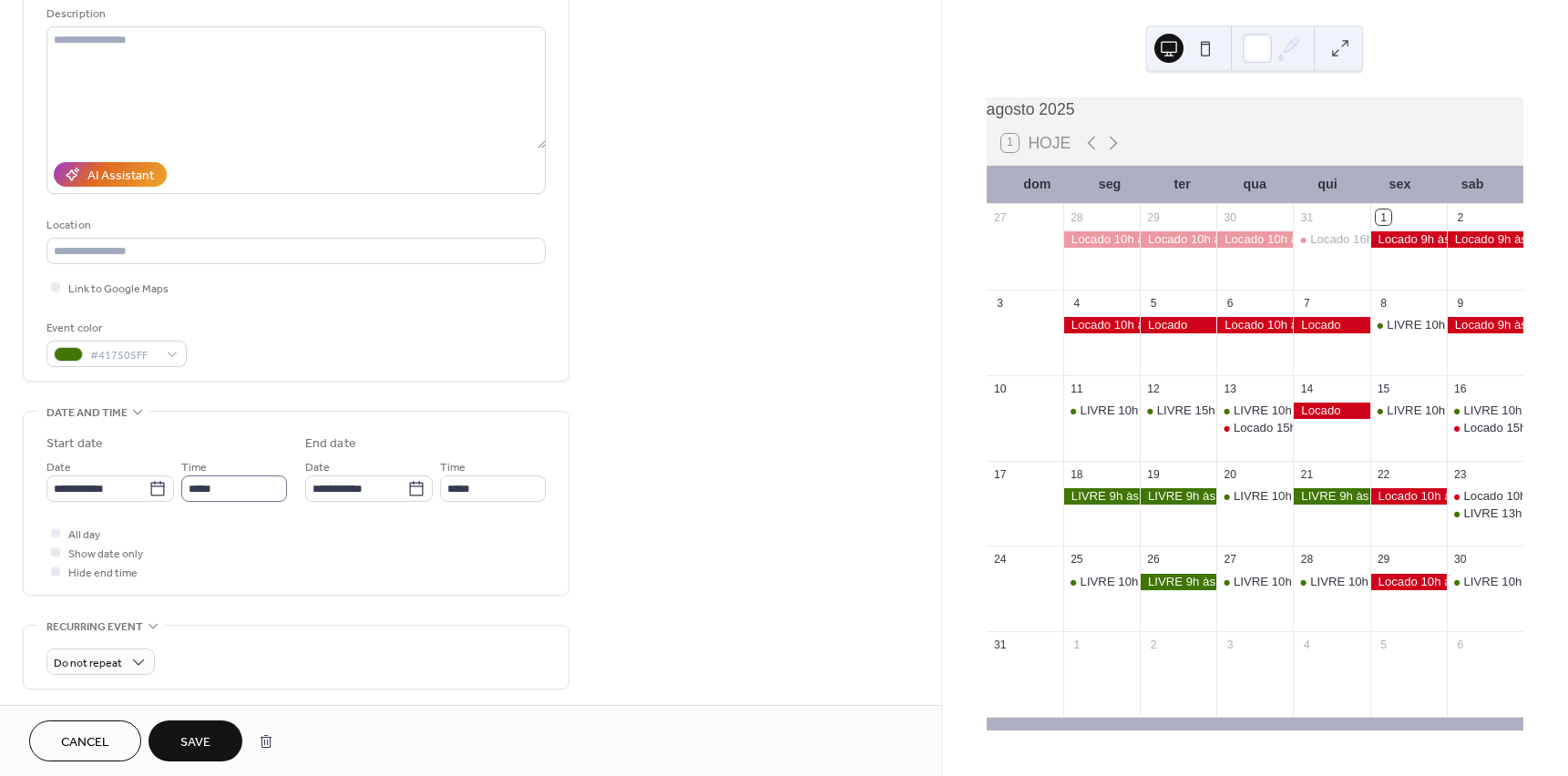 type on "**********" 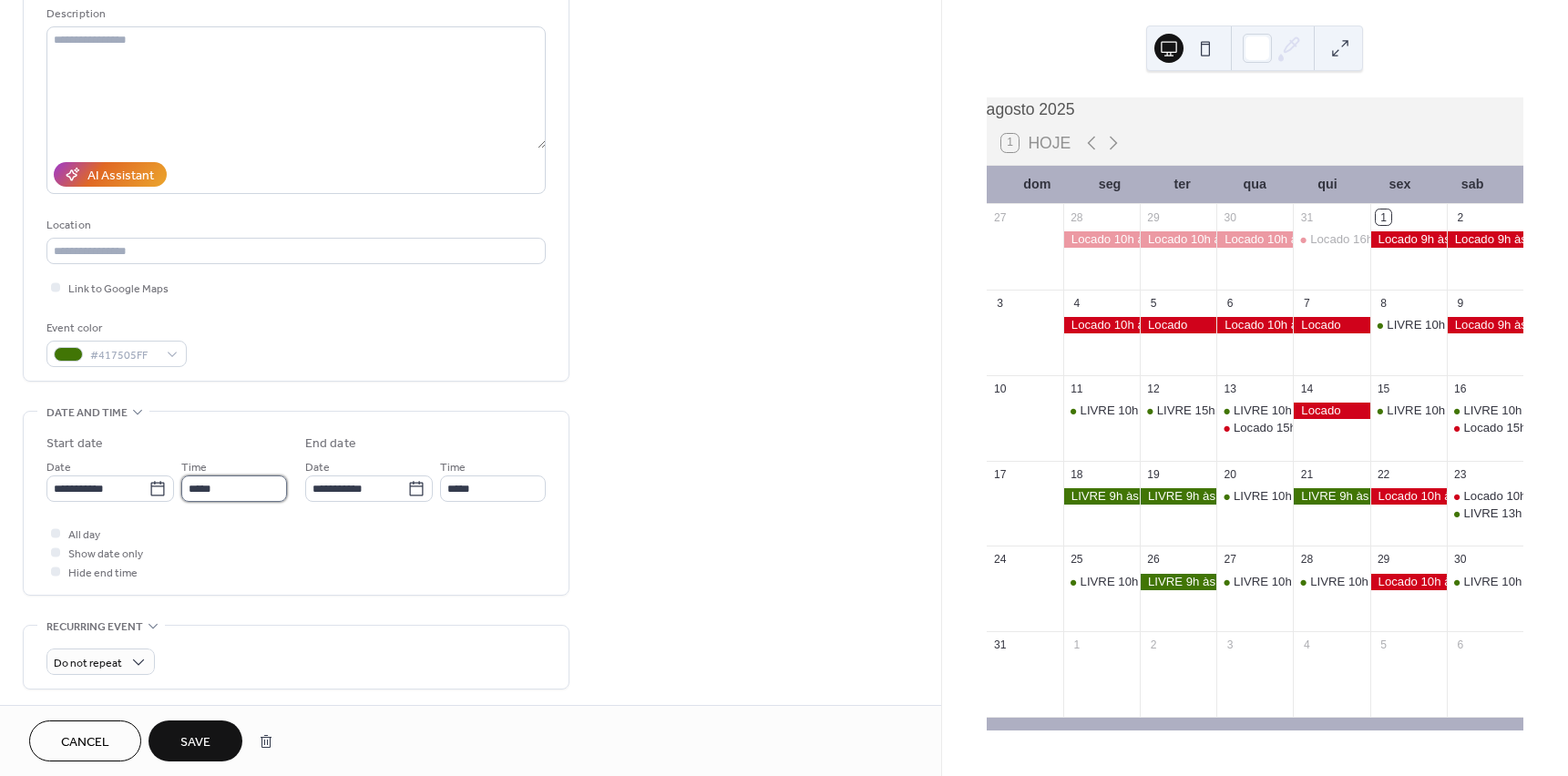click on "*****" at bounding box center [234, 488] 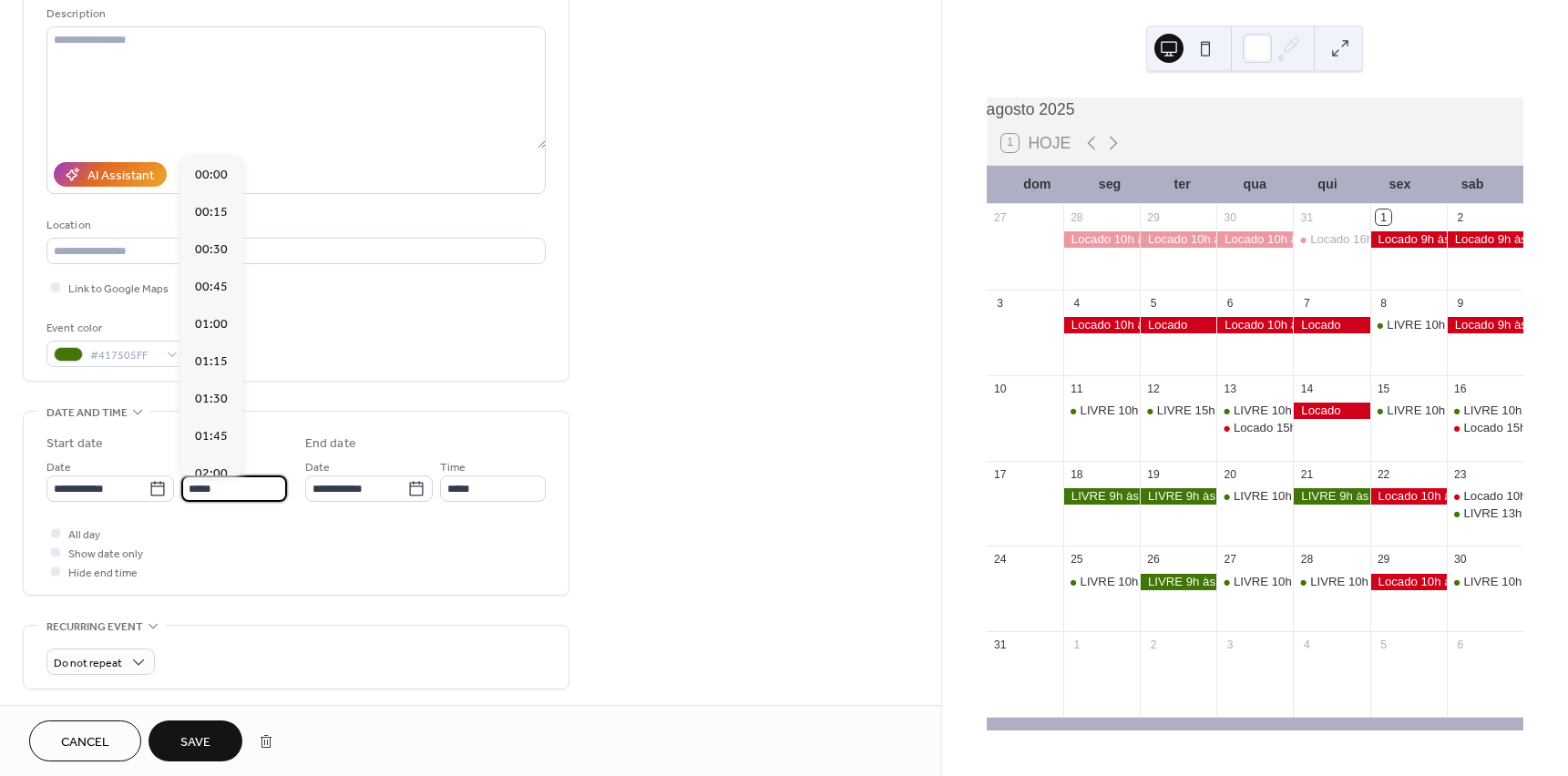 scroll, scrollTop: 1494, scrollLeft: 0, axis: vertical 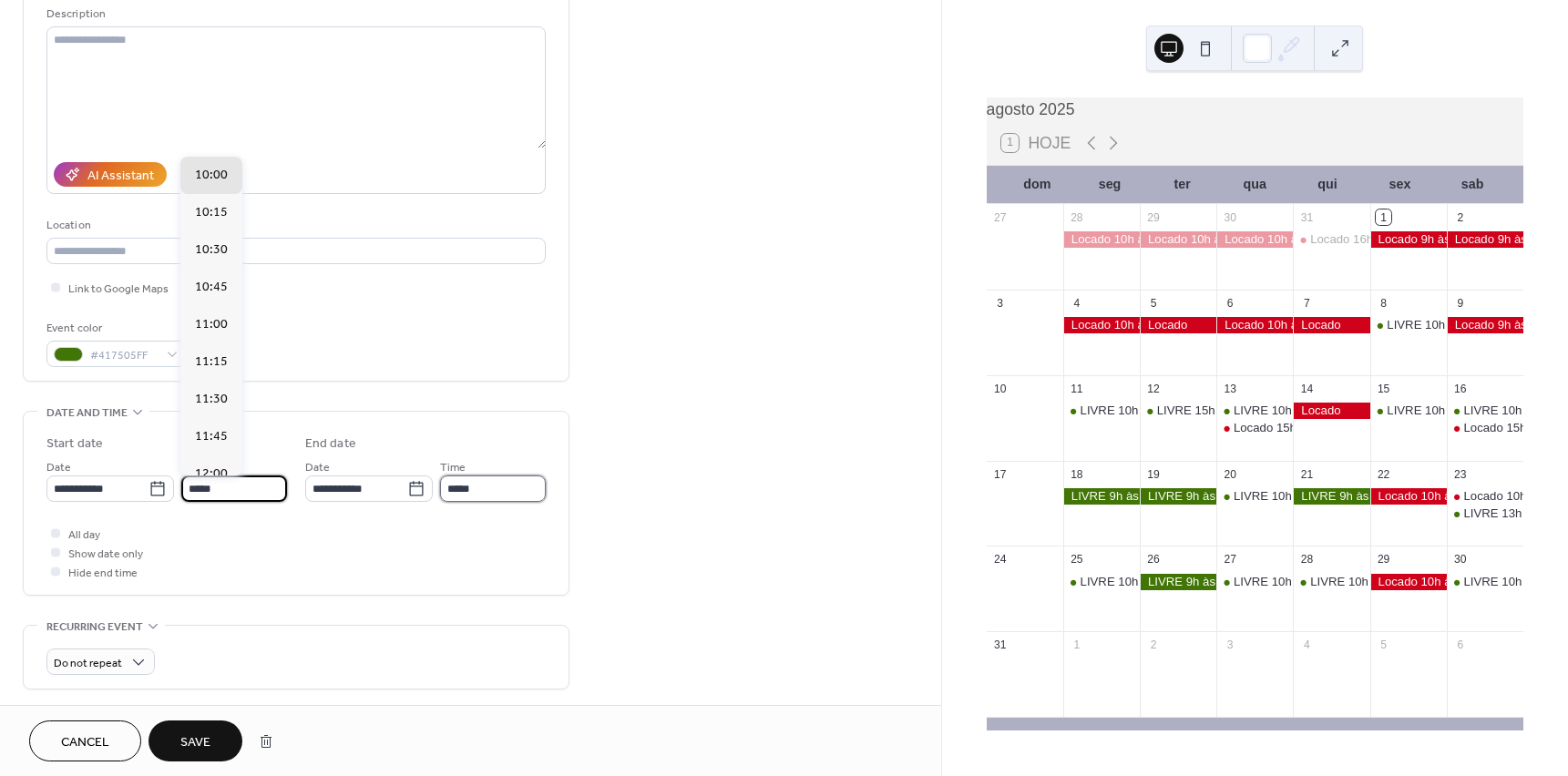 click on "*****" at bounding box center [493, 488] 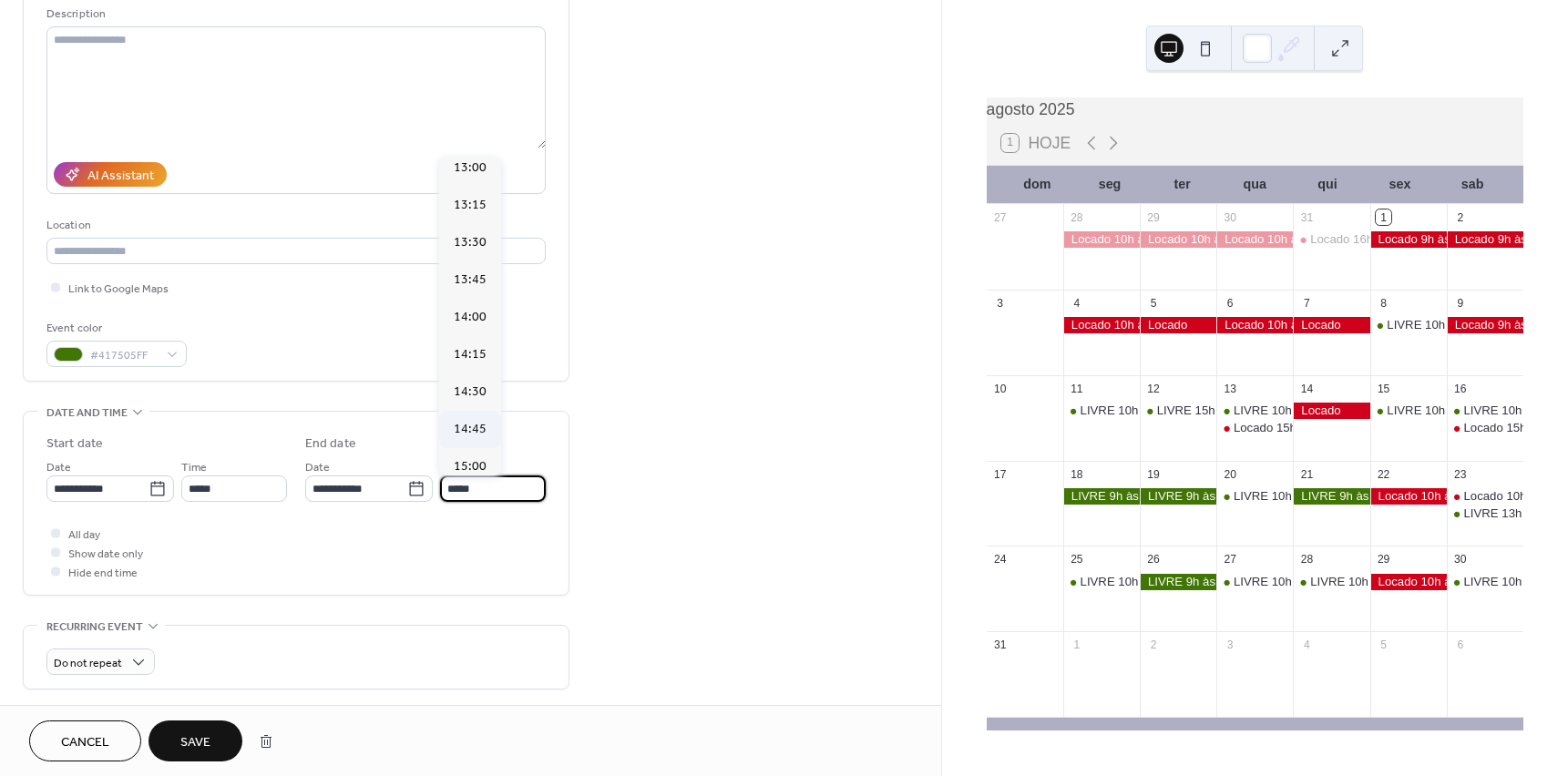 scroll, scrollTop: 371, scrollLeft: 0, axis: vertical 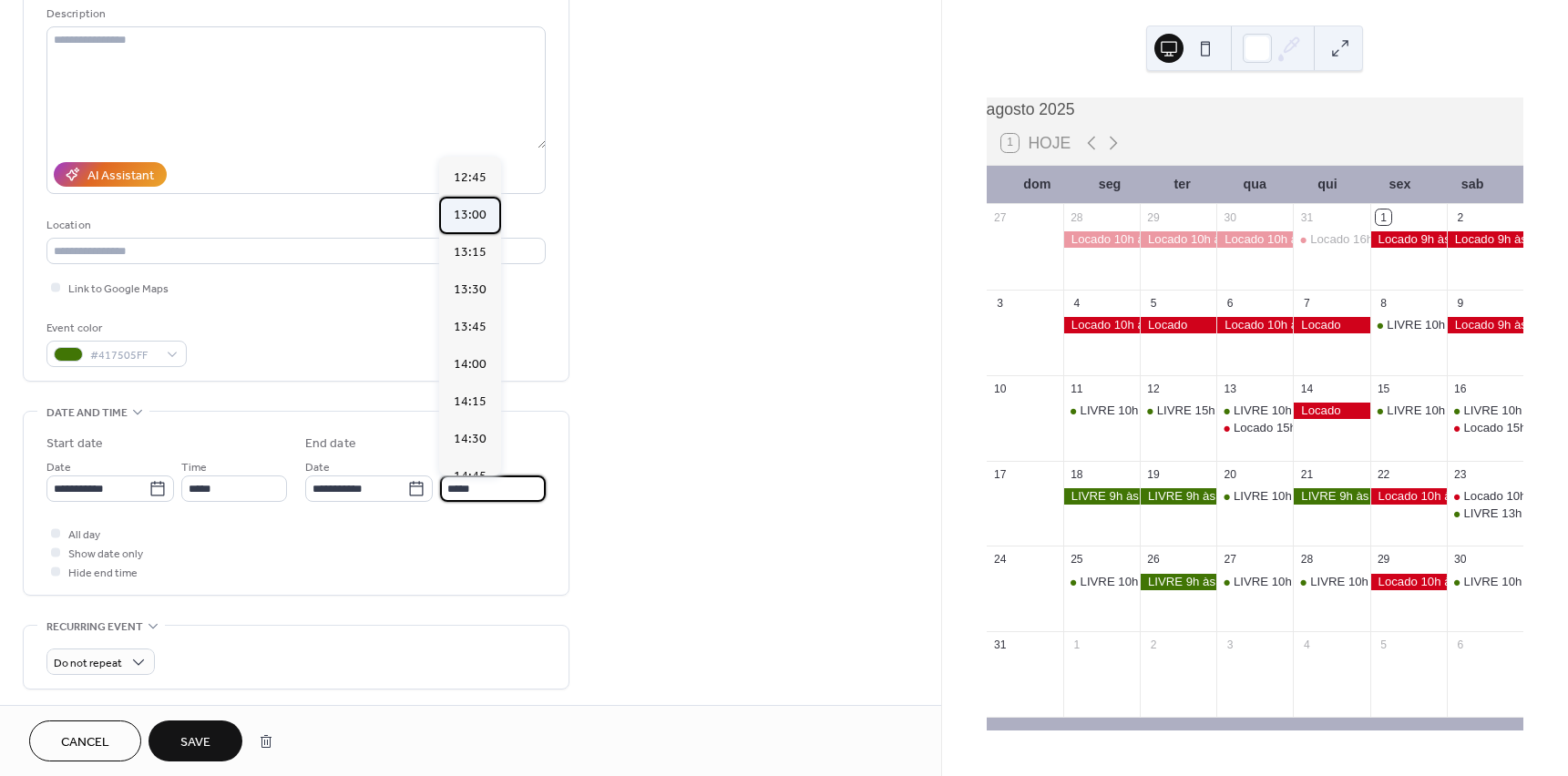 click on "13:00" at bounding box center [470, 215] 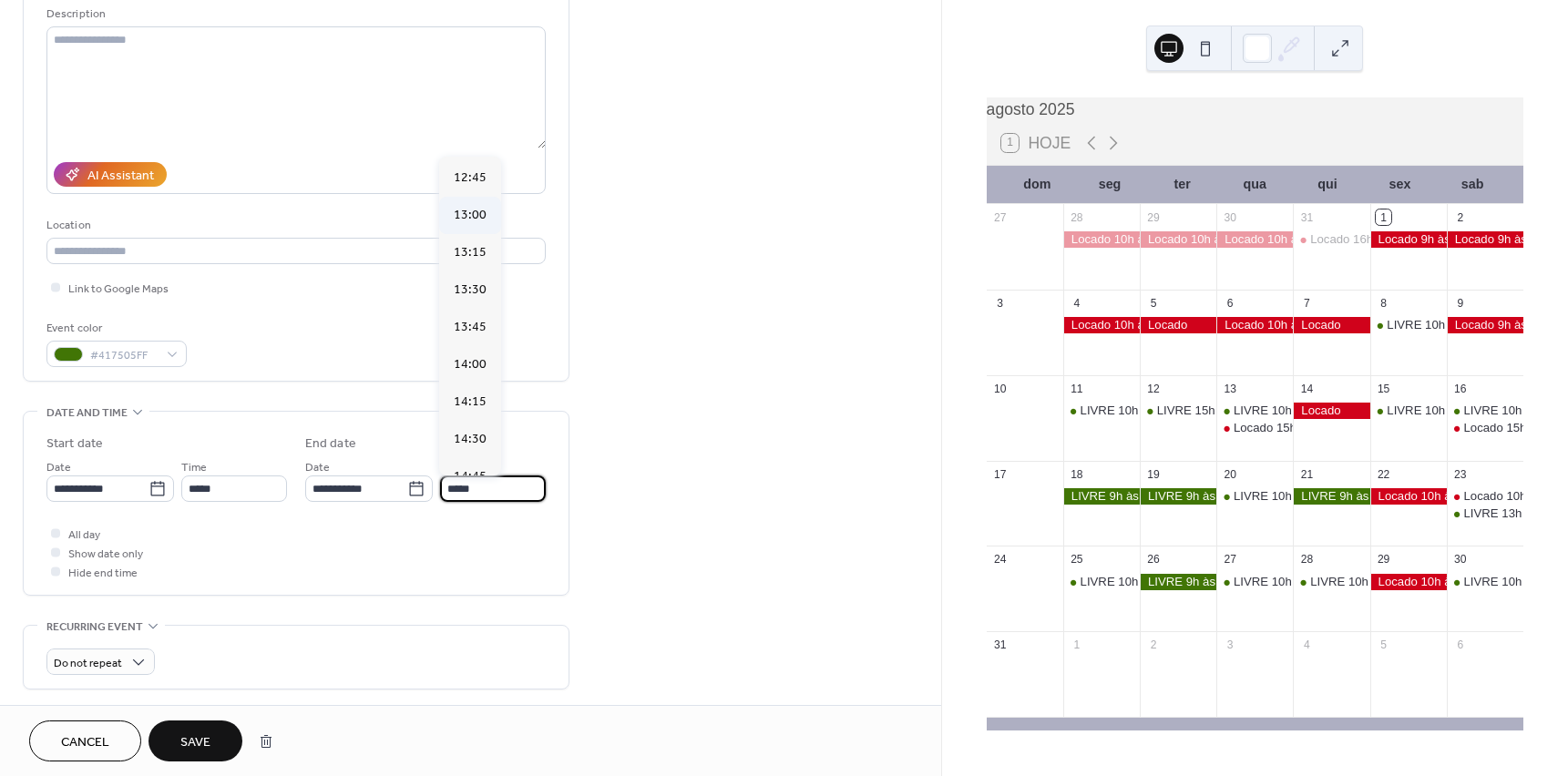 type on "*****" 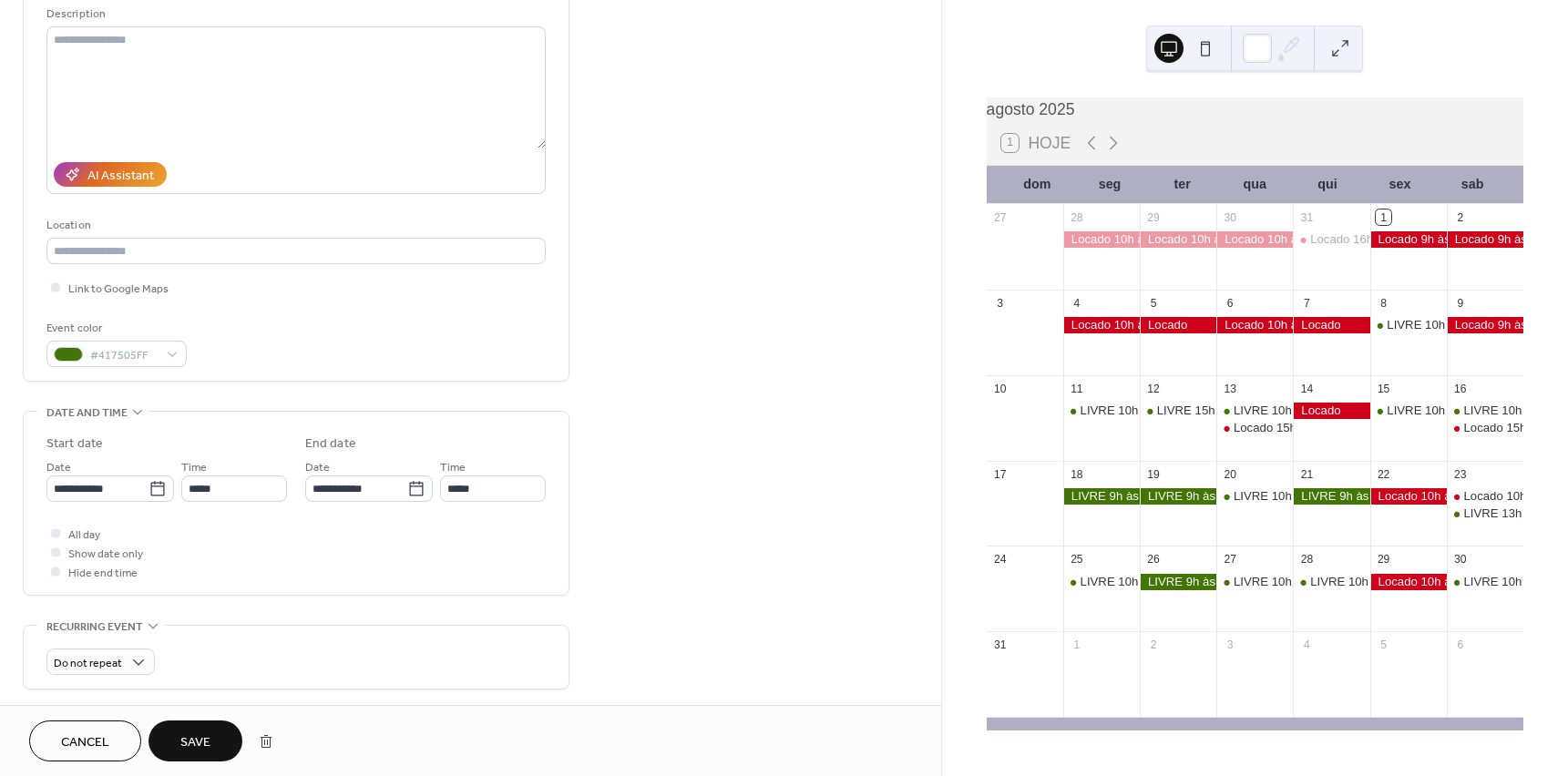 click on "Save" at bounding box center (195, 742) 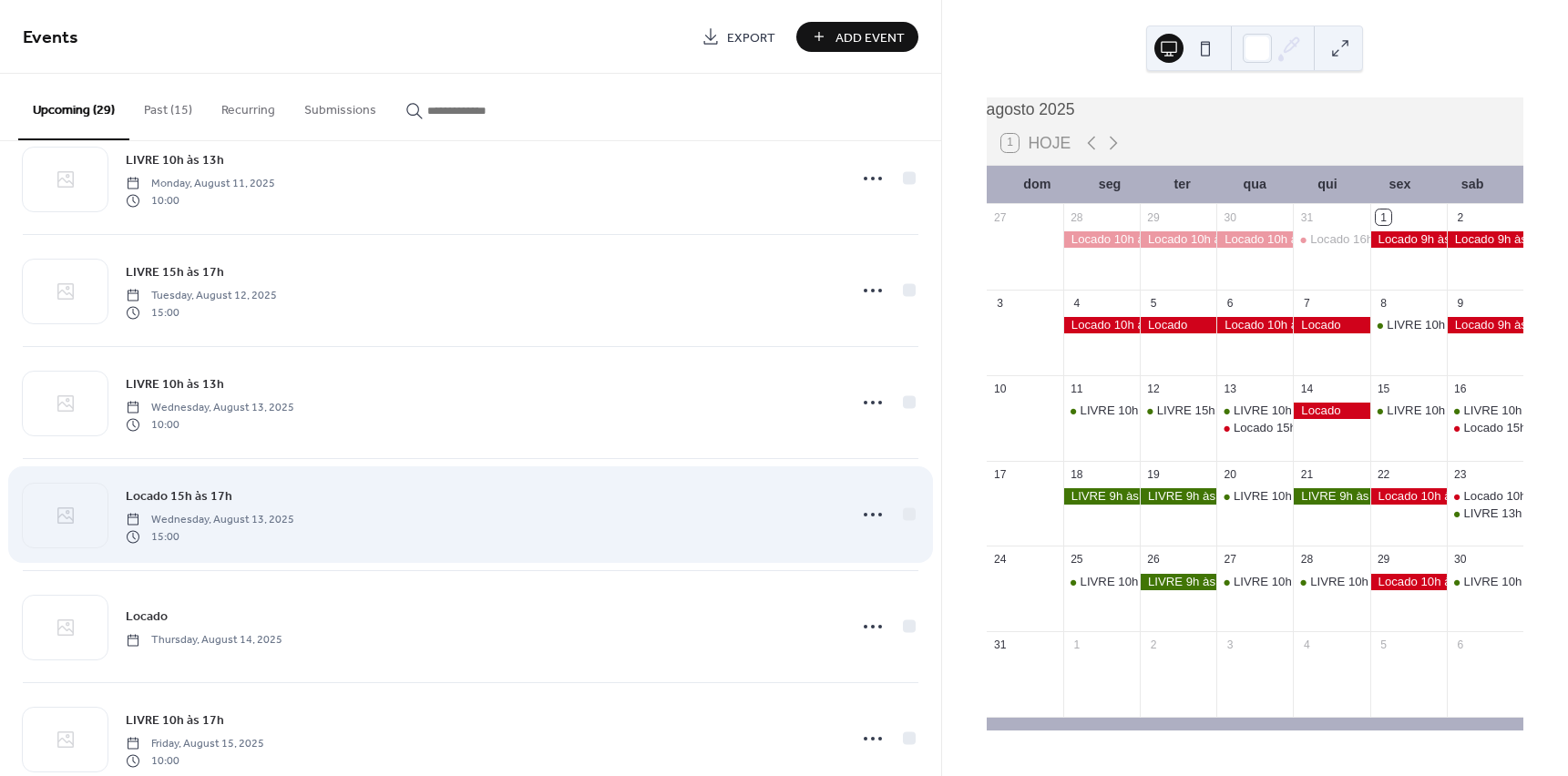 scroll, scrollTop: 820, scrollLeft: 0, axis: vertical 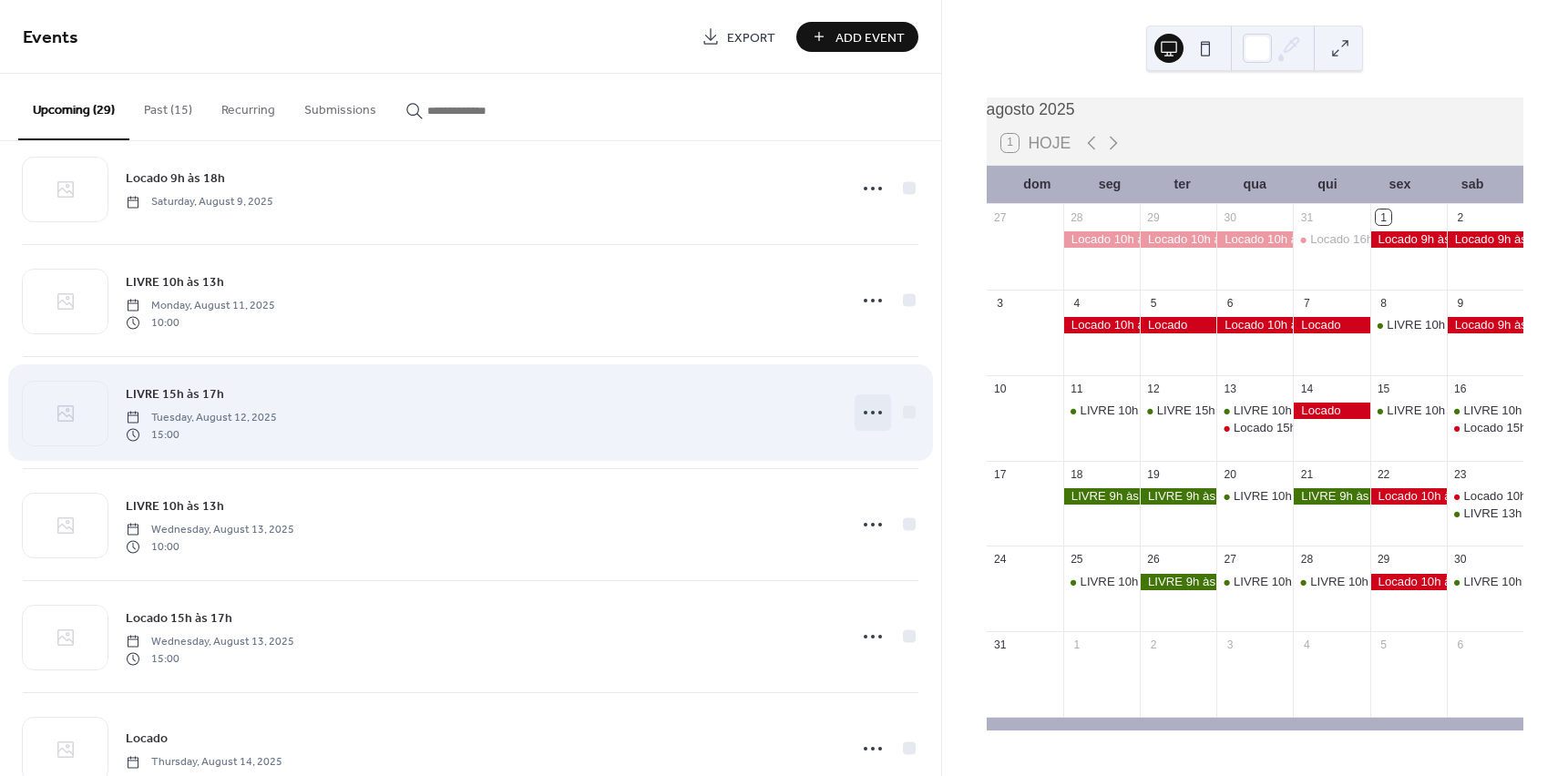 click 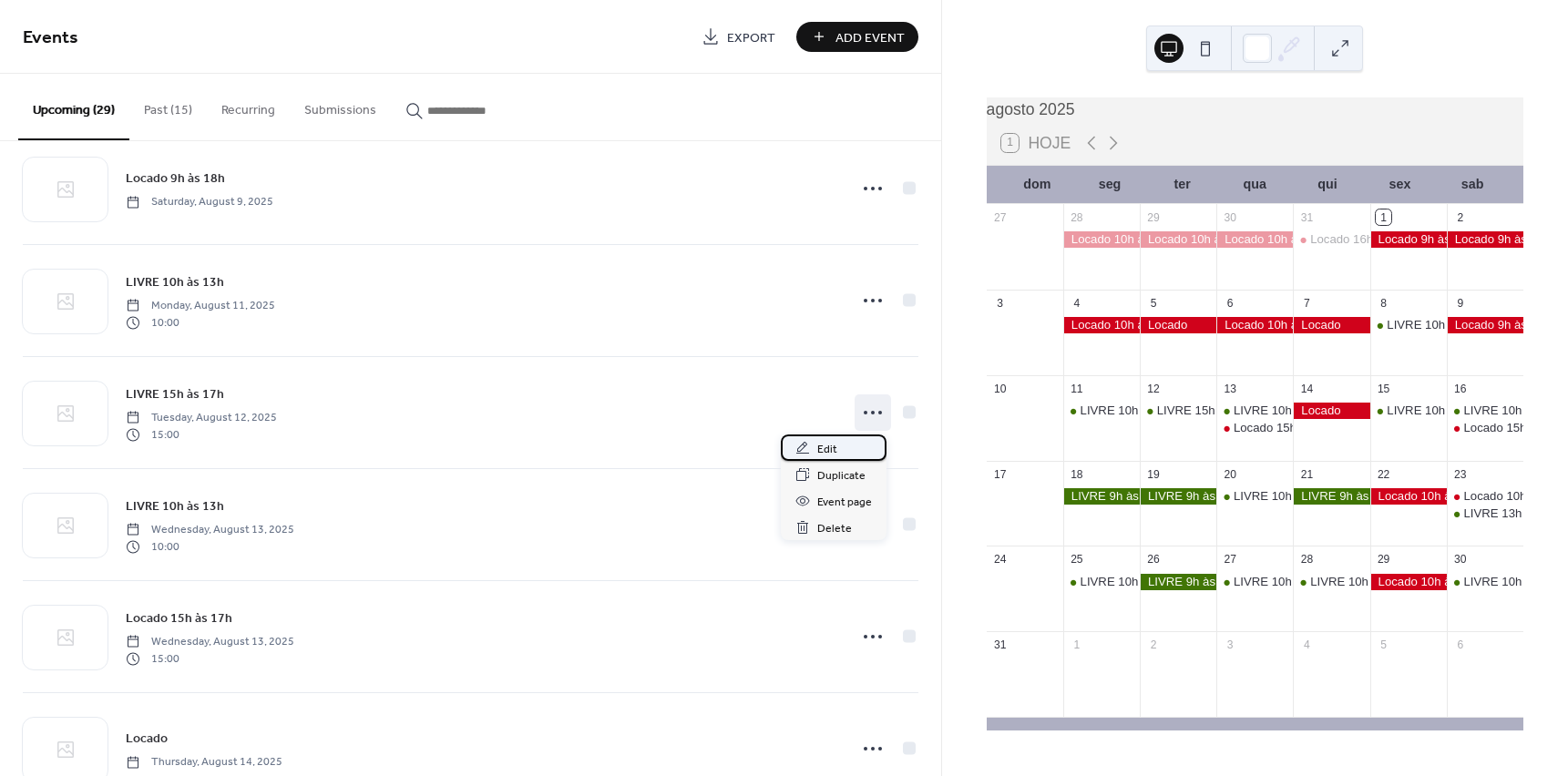 click on "Edit" at bounding box center [827, 449] 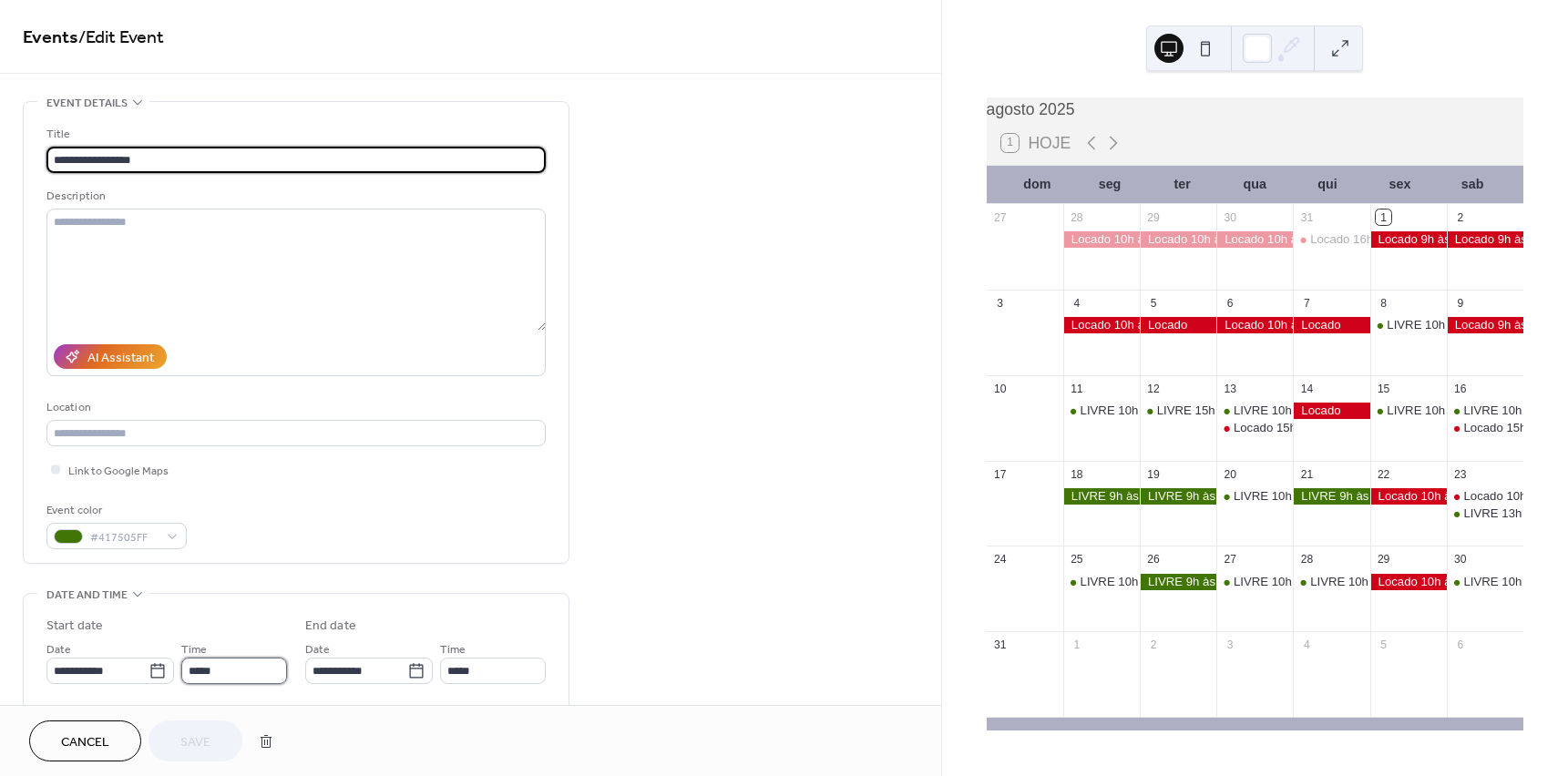 click on "*****" at bounding box center [234, 670] 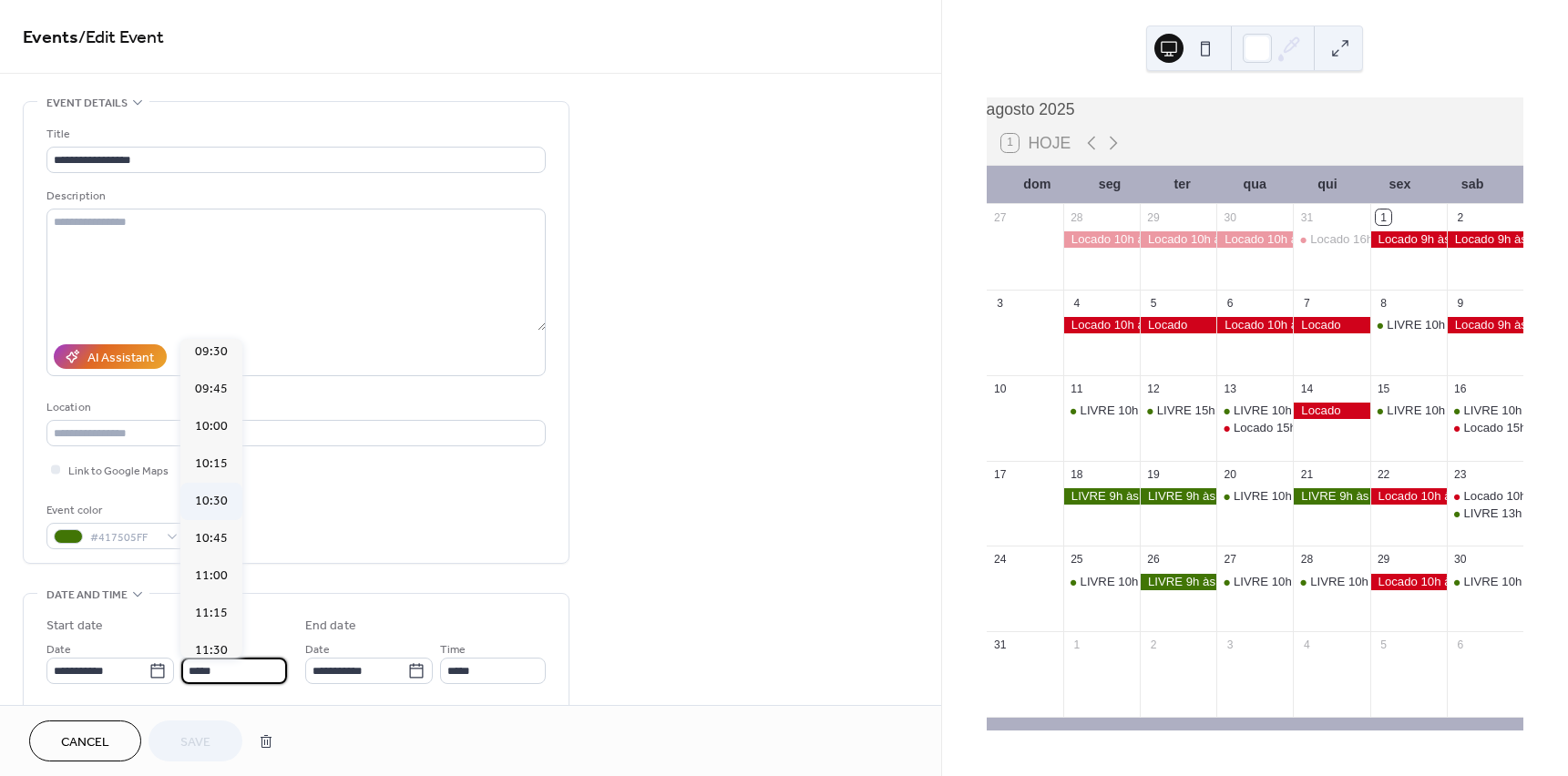 scroll, scrollTop: 1421, scrollLeft: 0, axis: vertical 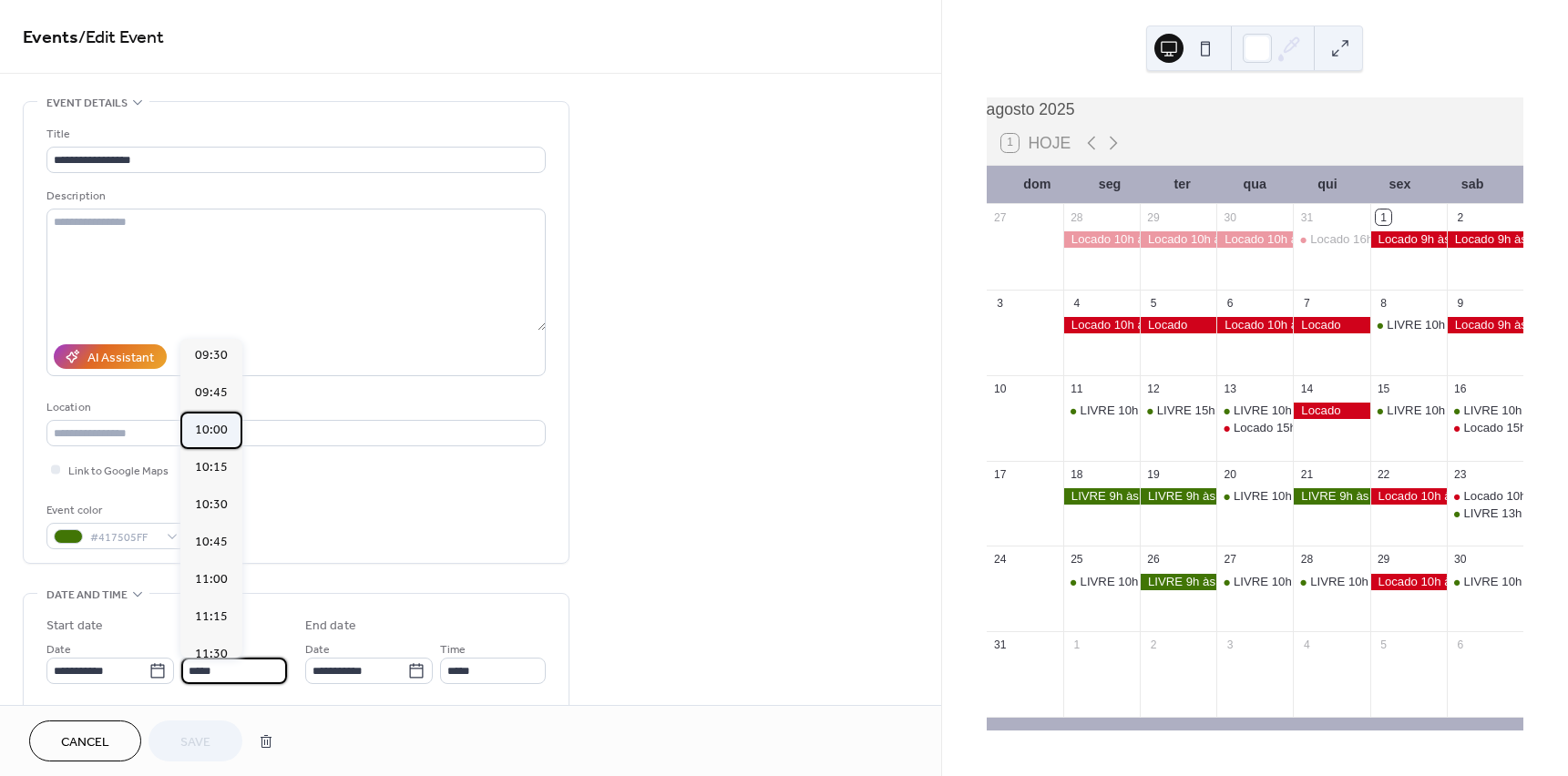 click on "10:00" at bounding box center [211, 430] 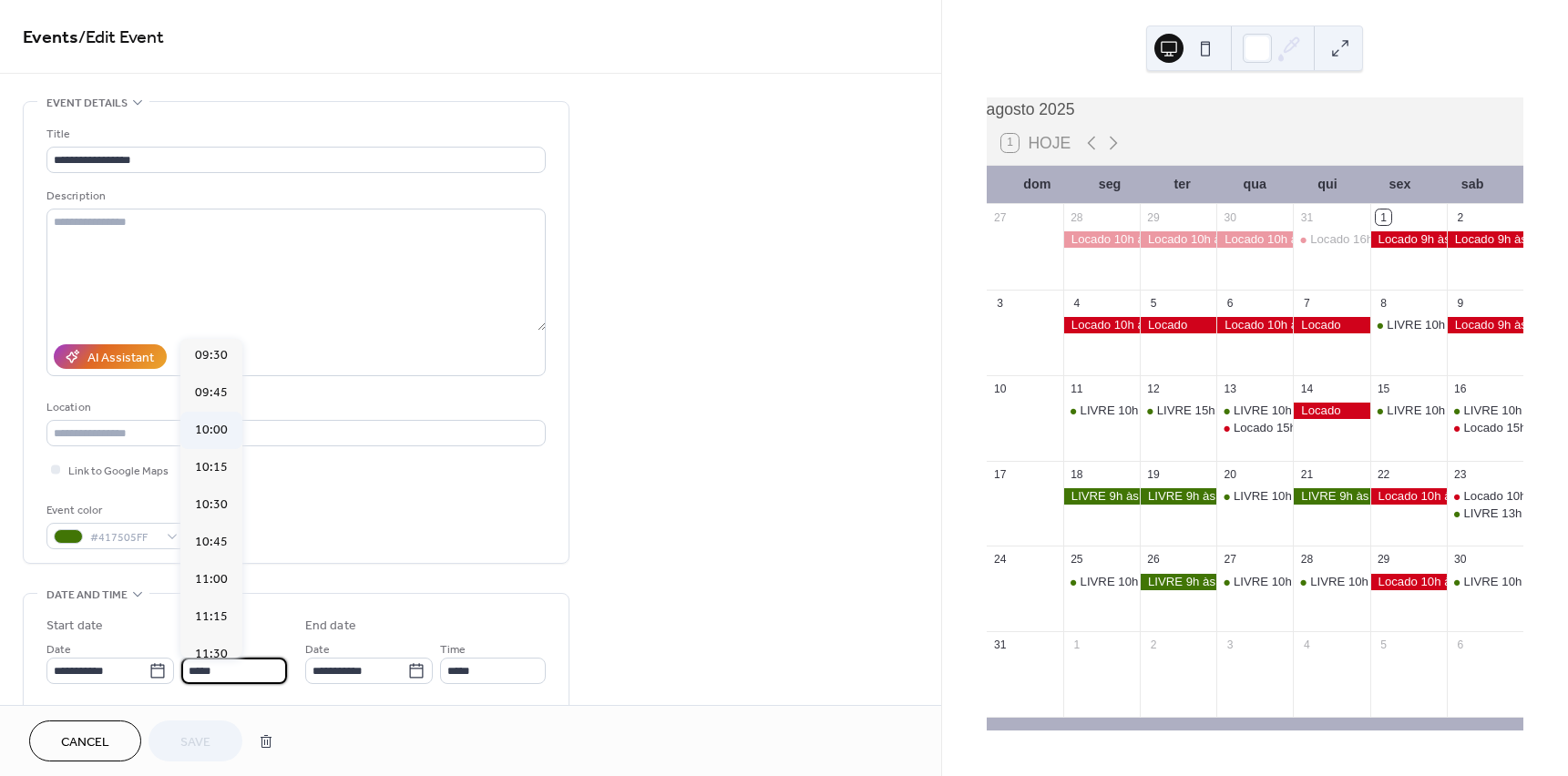 type on "*****" 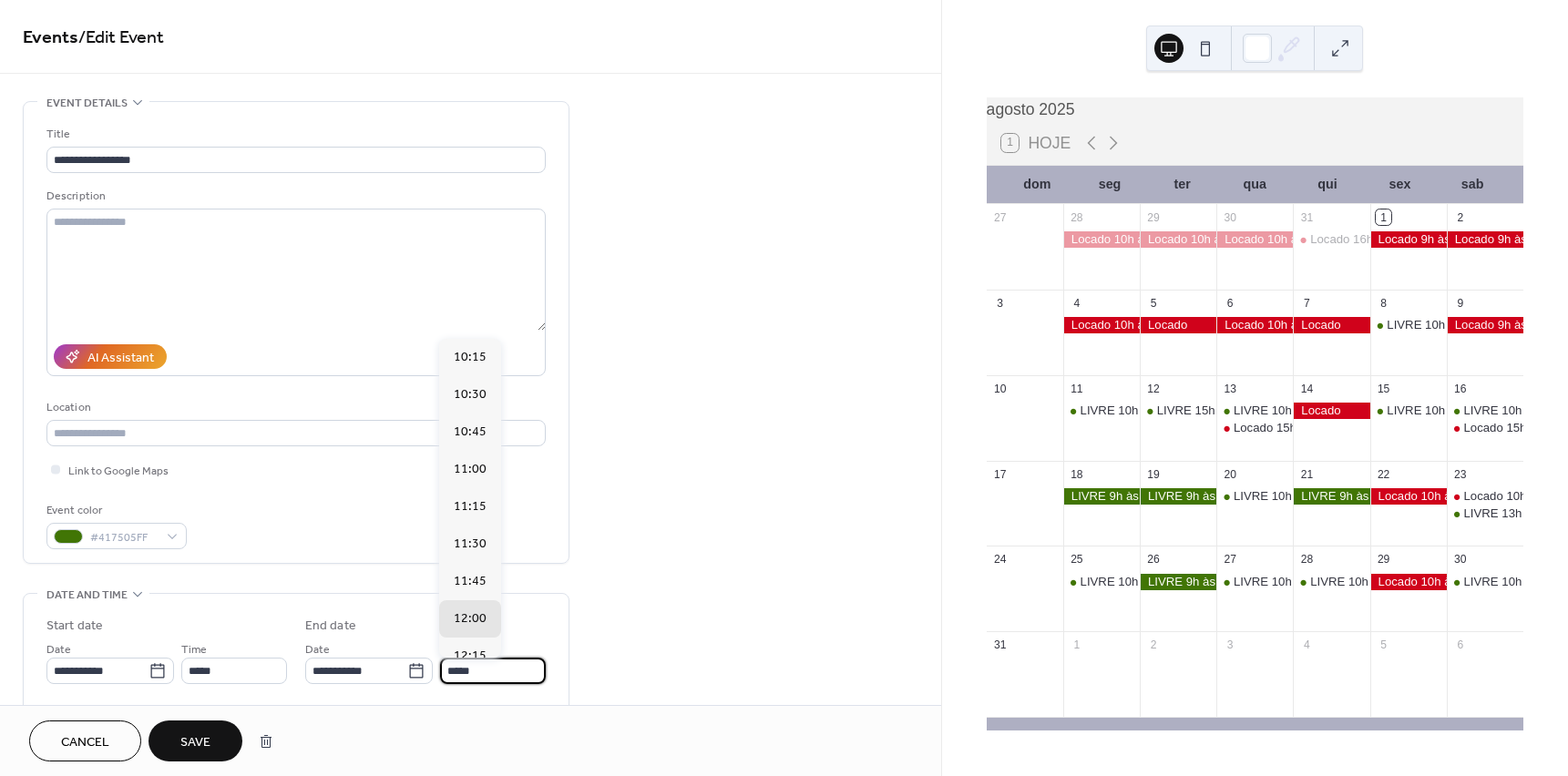 click on "*****" at bounding box center (493, 670) 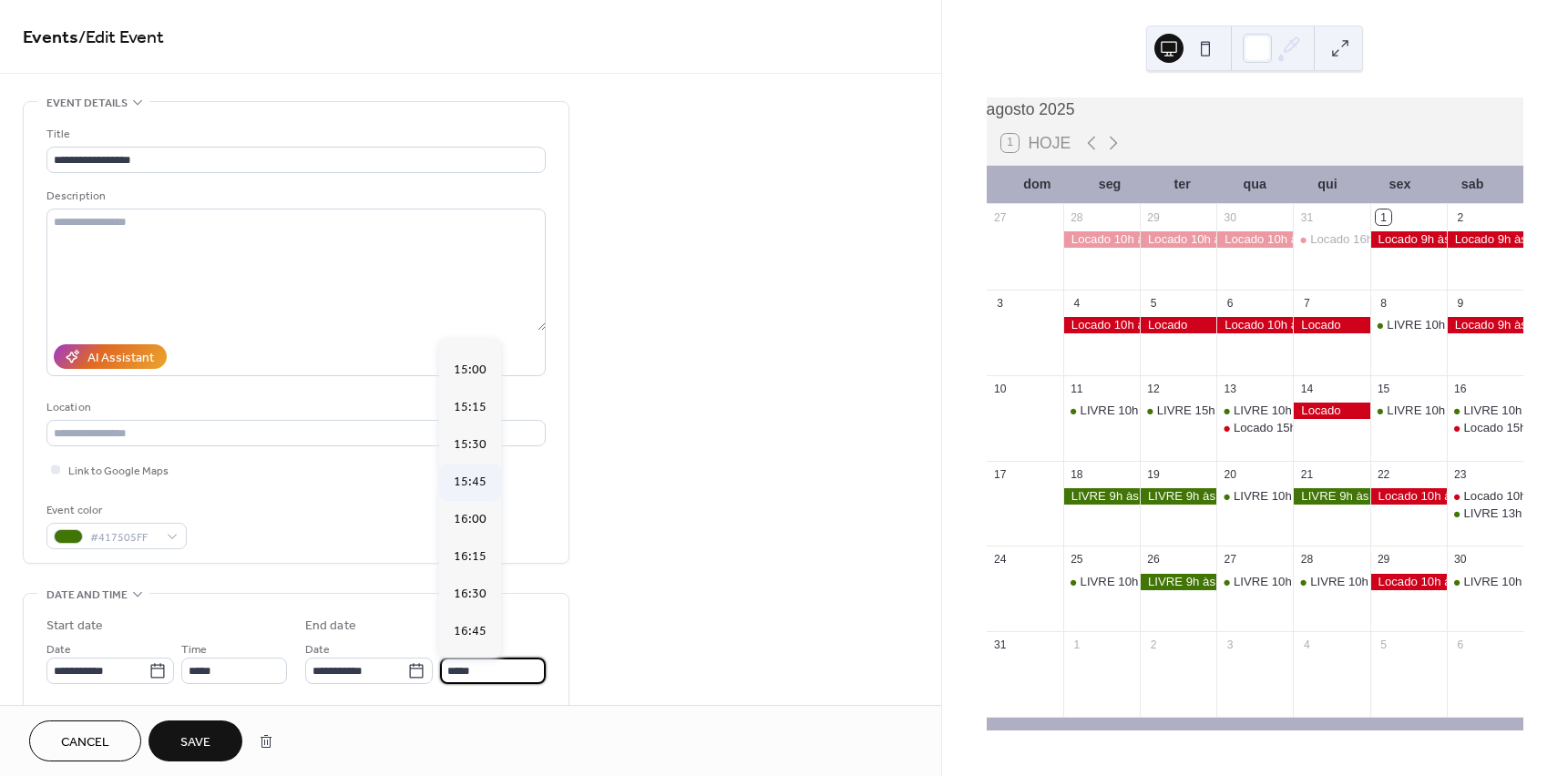 scroll, scrollTop: 729, scrollLeft: 0, axis: vertical 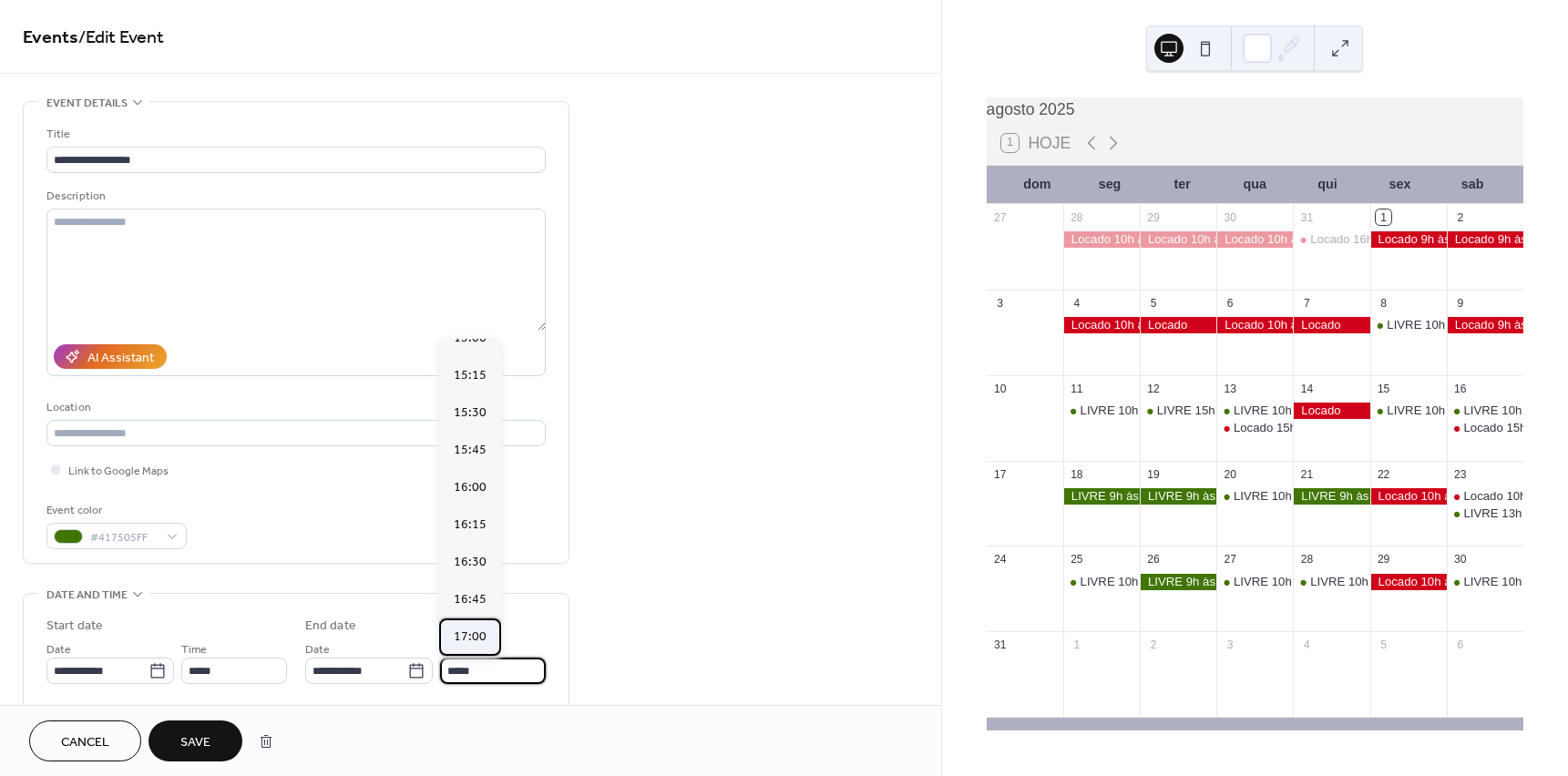 click on "17:00" at bounding box center (470, 637) 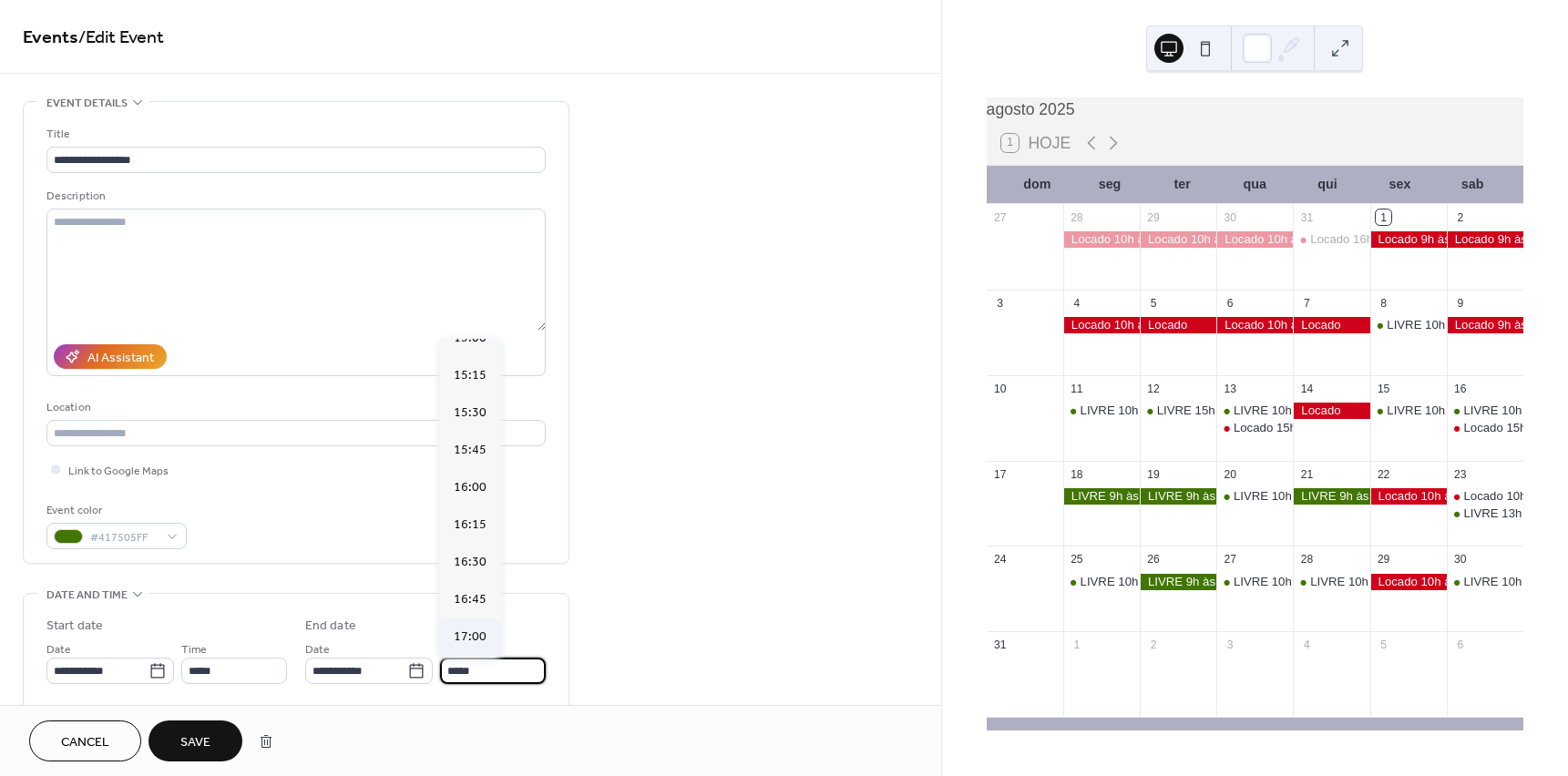 type on "*****" 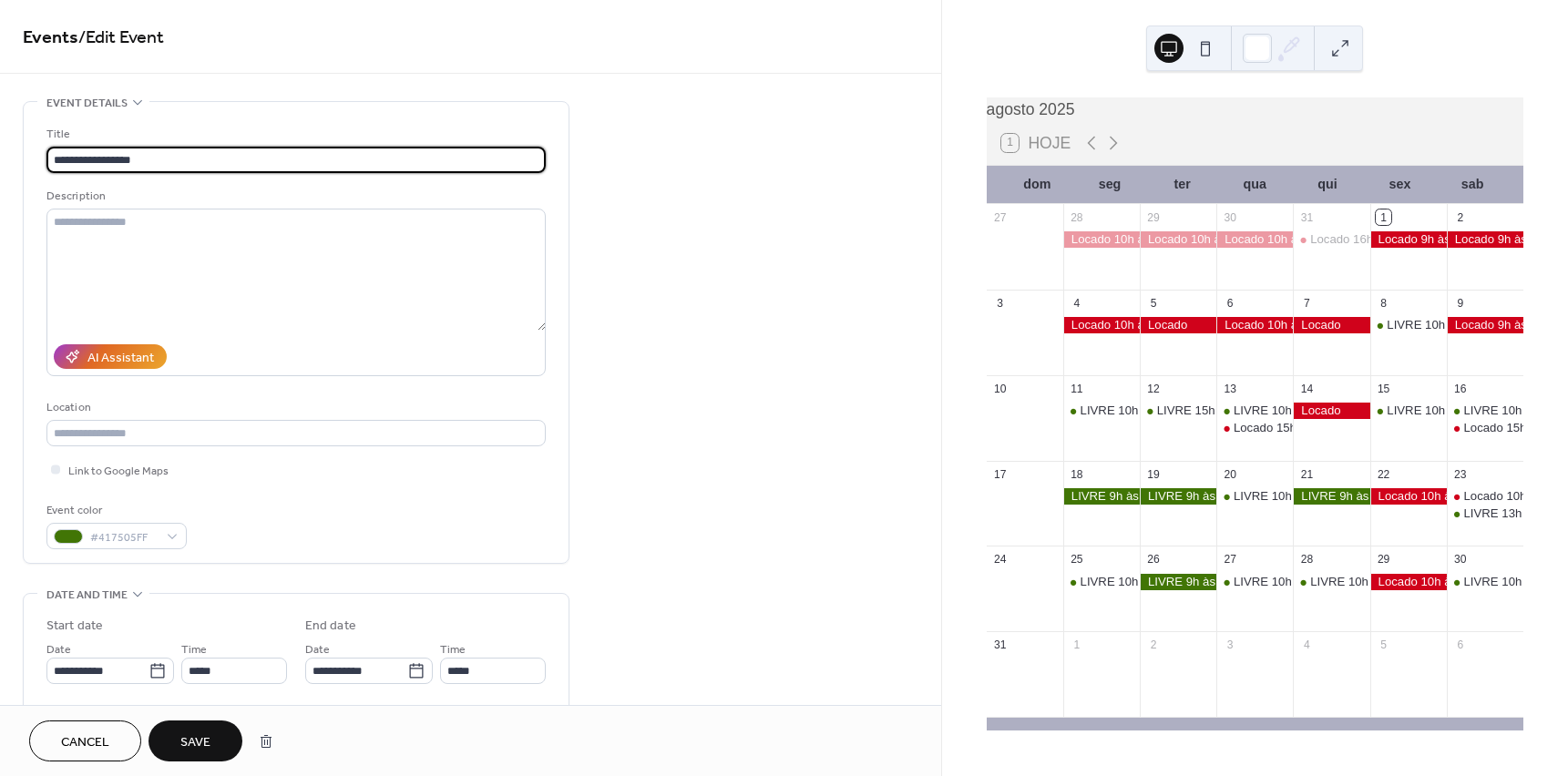 drag, startPoint x: 87, startPoint y: 163, endPoint x: 265, endPoint y: 157, distance: 178.10109 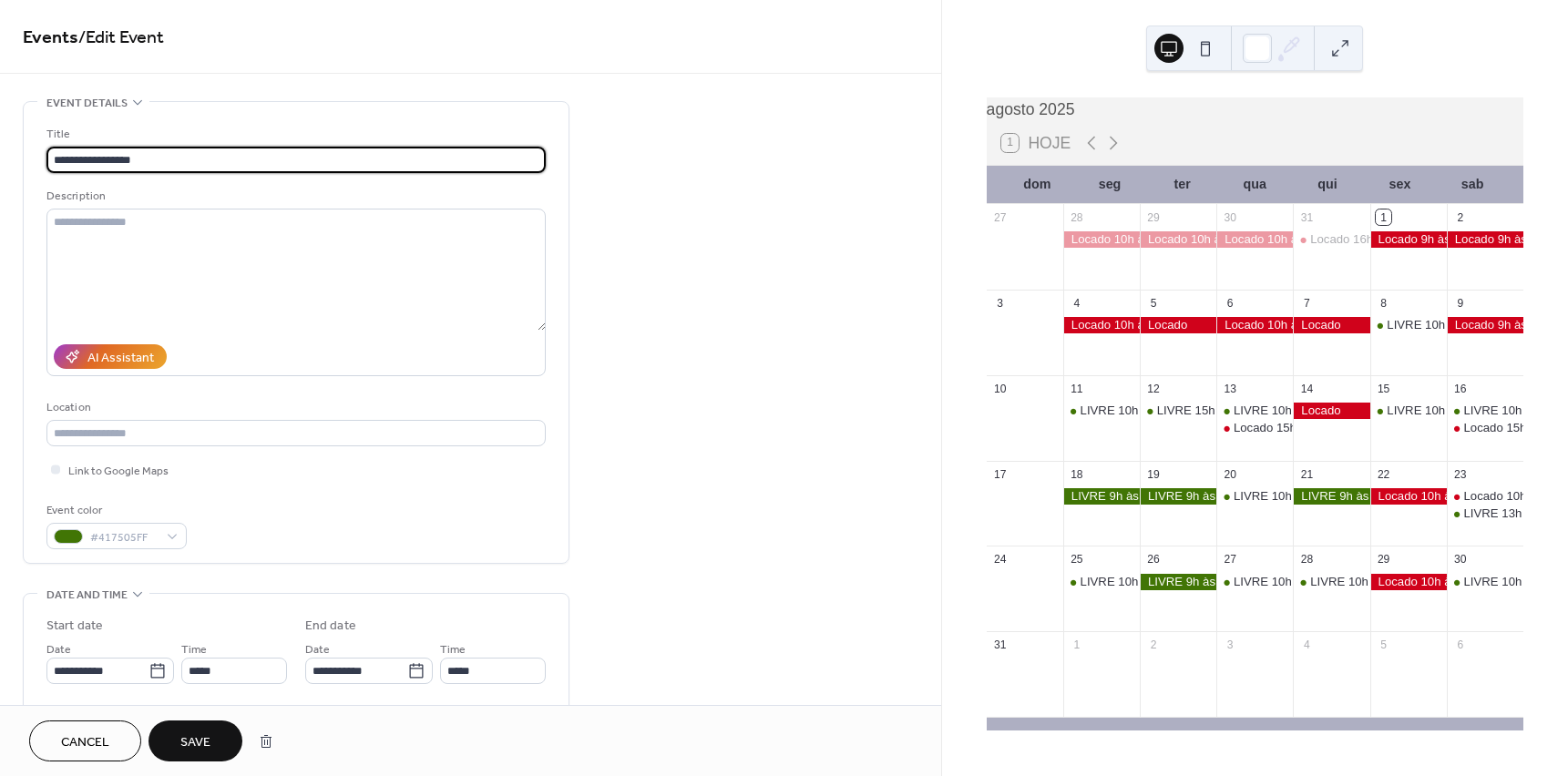 click on "**********" at bounding box center (296, 159) 